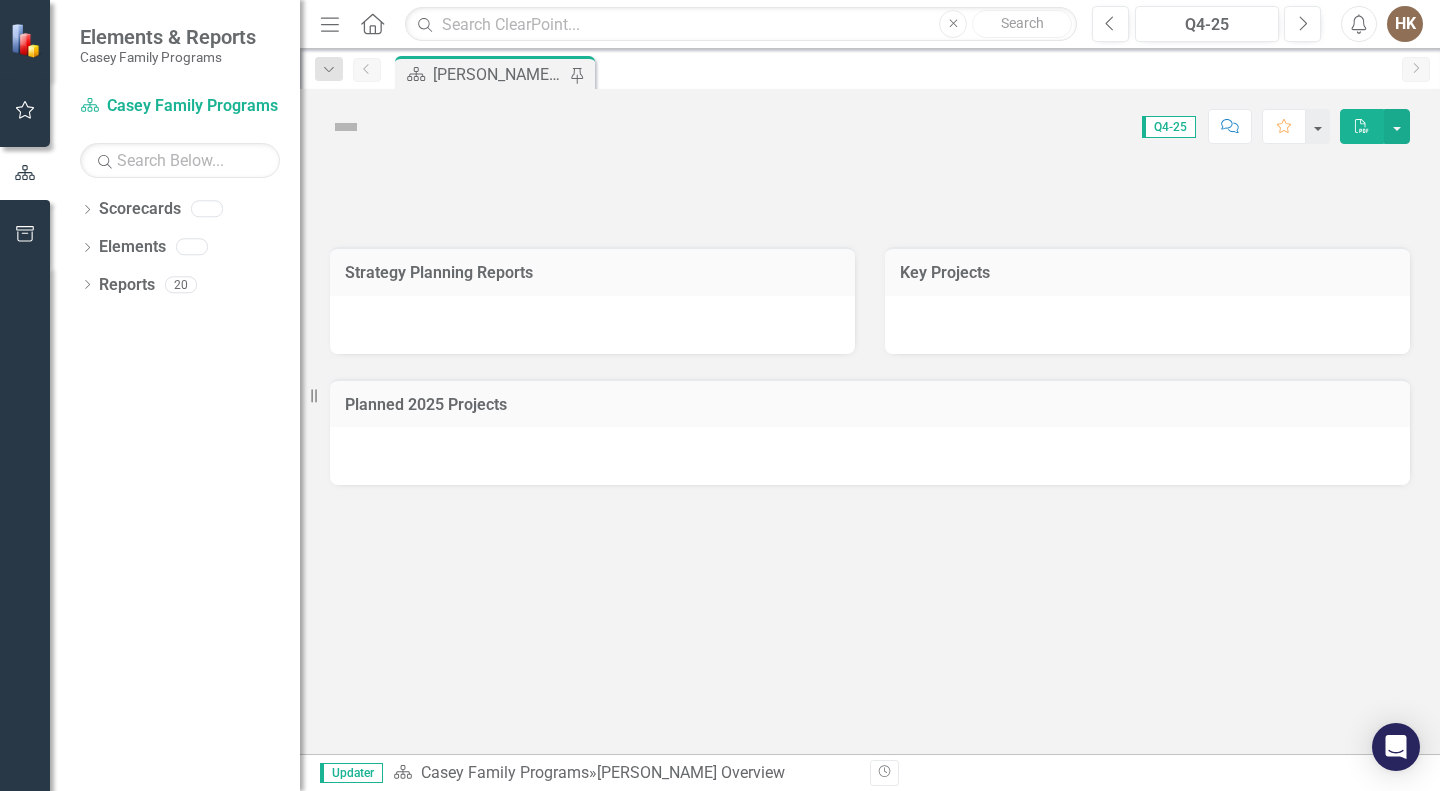 scroll, scrollTop: 0, scrollLeft: 0, axis: both 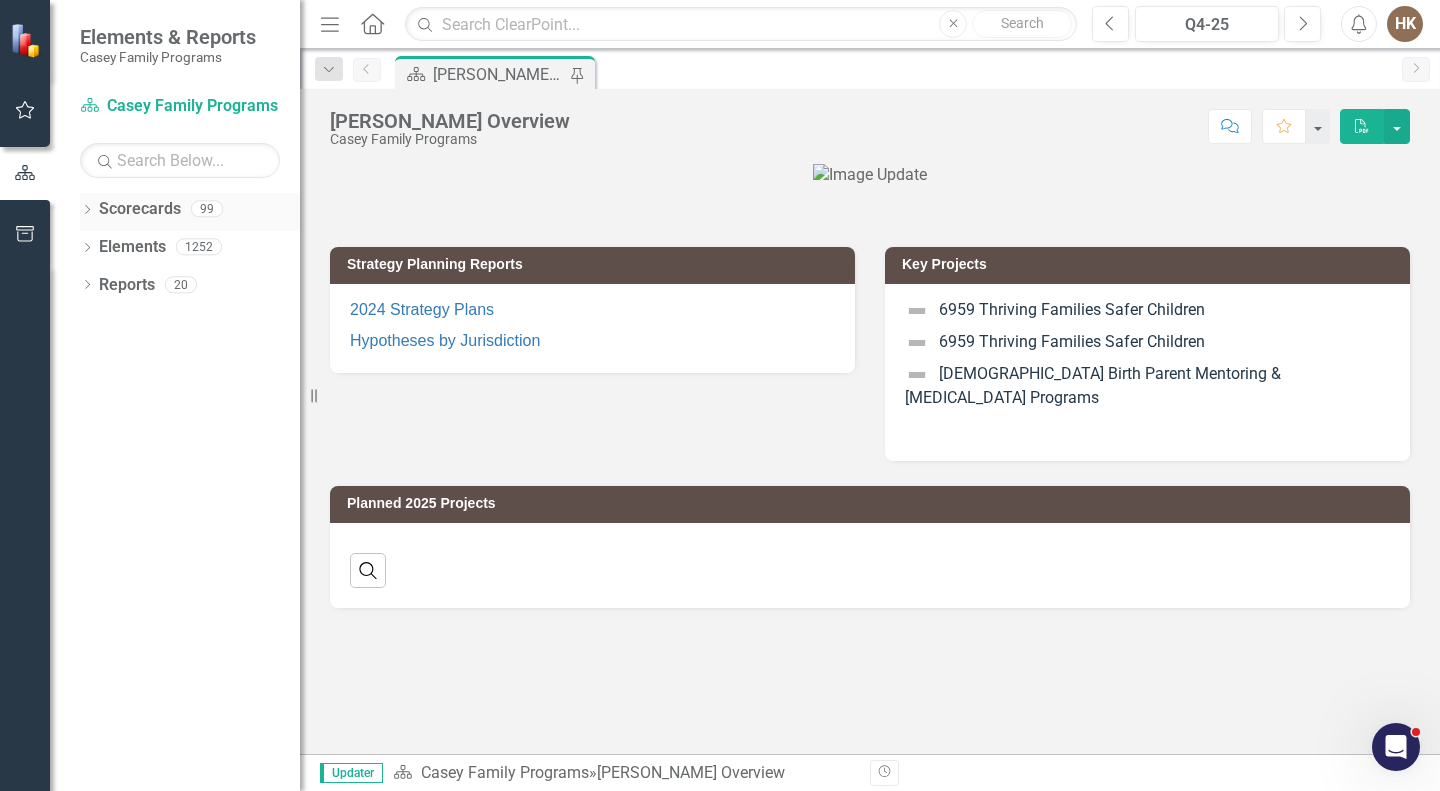 click on "Dropdown" 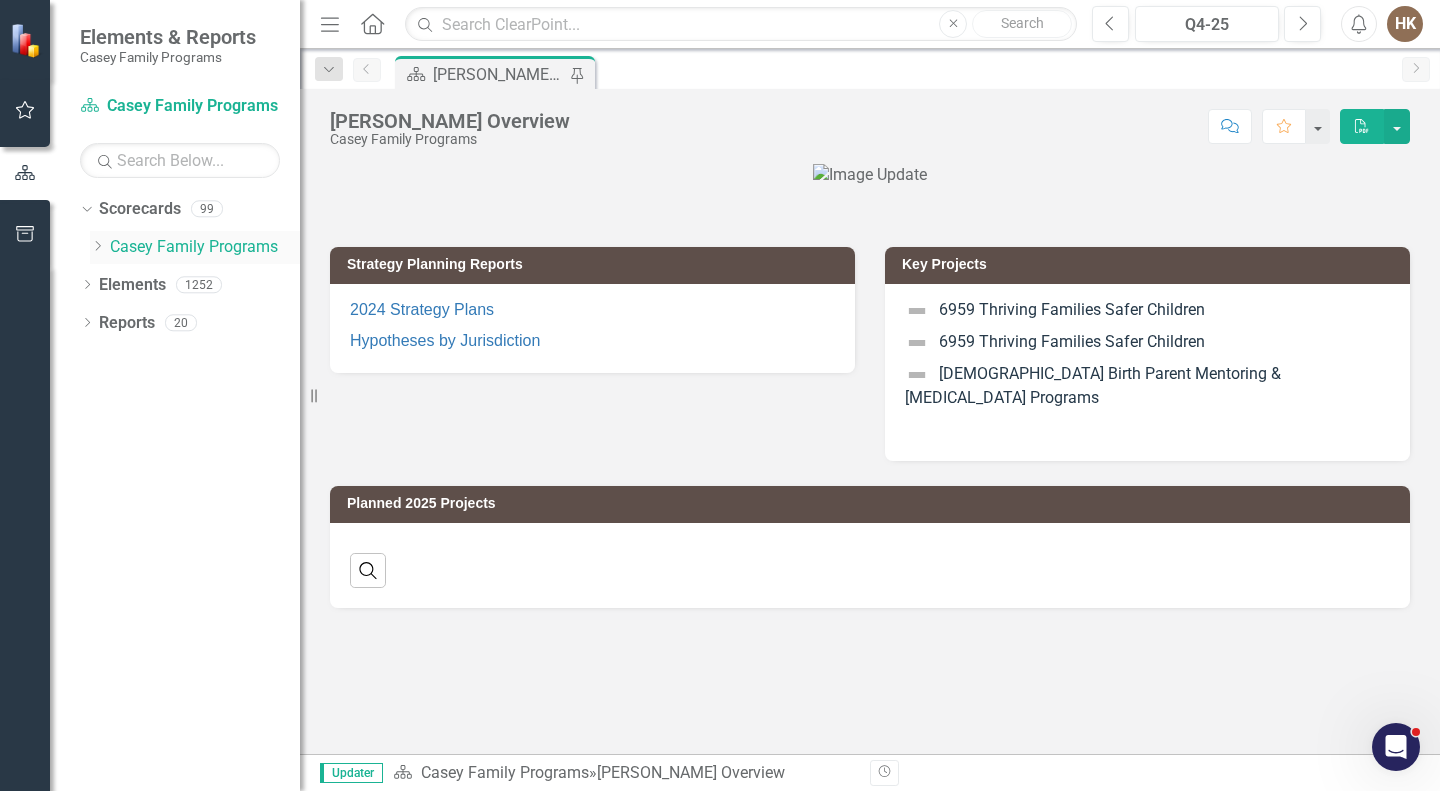 click on "Casey Family Programs" at bounding box center [205, 247] 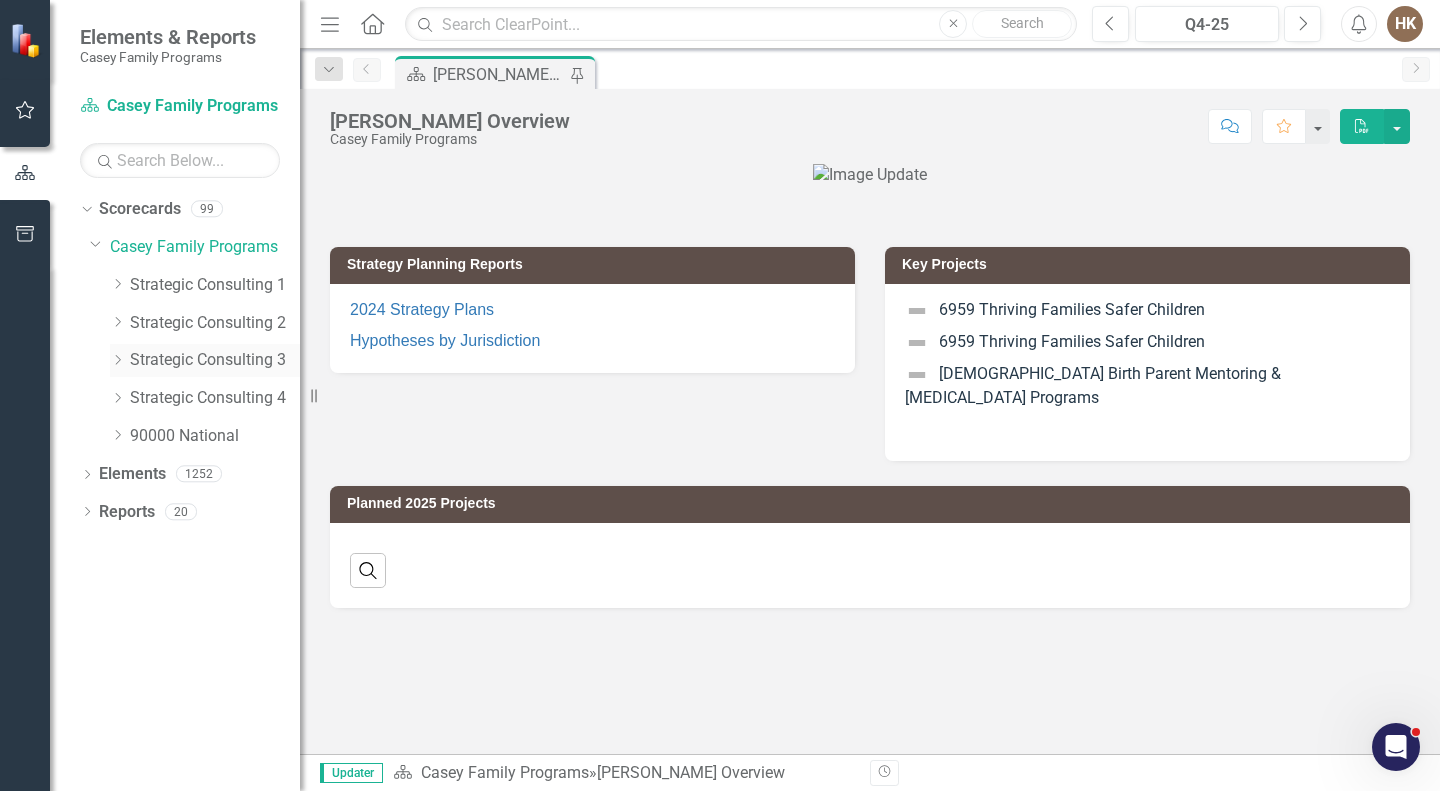 click on "Dropdown" 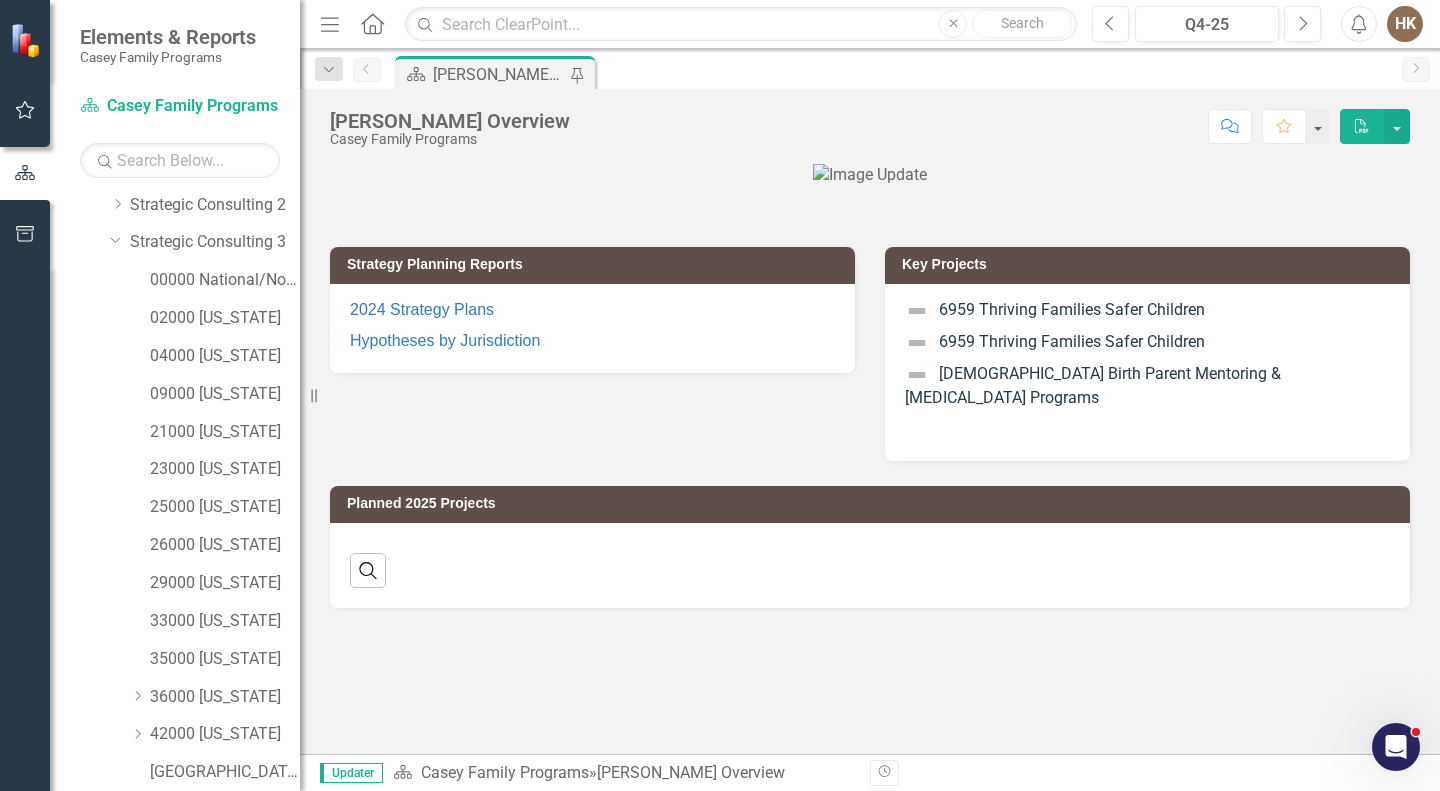 scroll, scrollTop: 110, scrollLeft: 0, axis: vertical 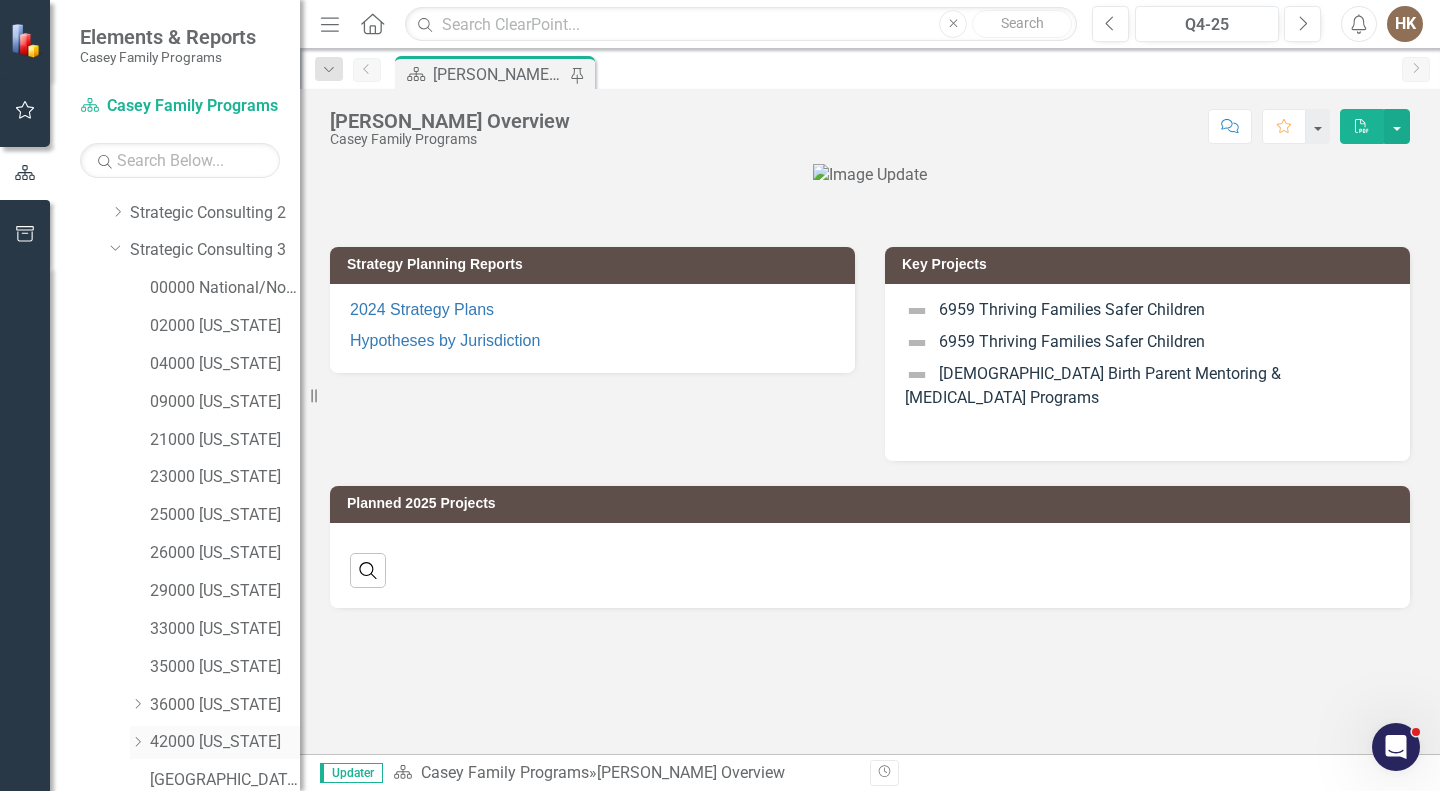 click on "42000 [US_STATE]" at bounding box center [225, 742] 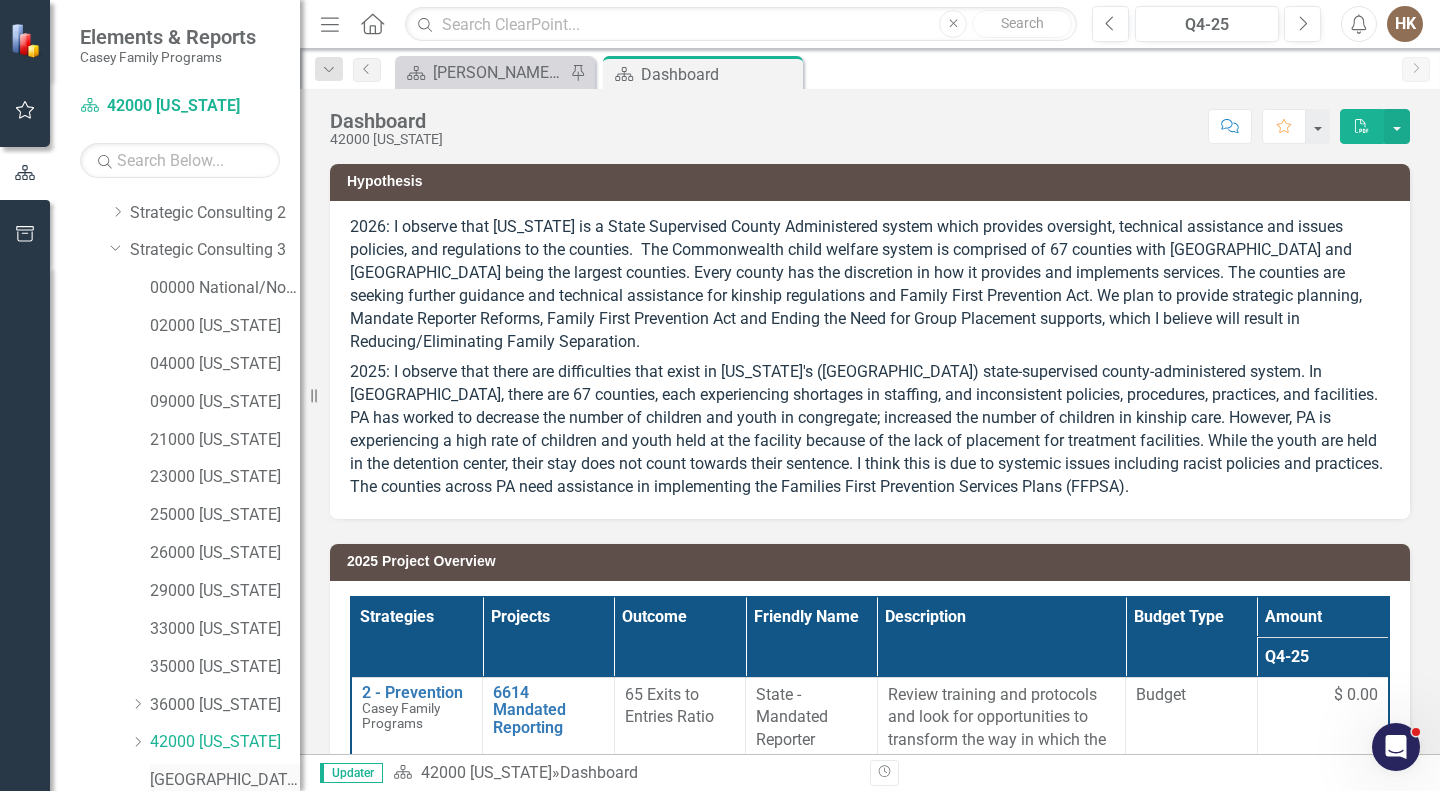 drag, startPoint x: 289, startPoint y: 621, endPoint x: 241, endPoint y: 778, distance: 164.17369 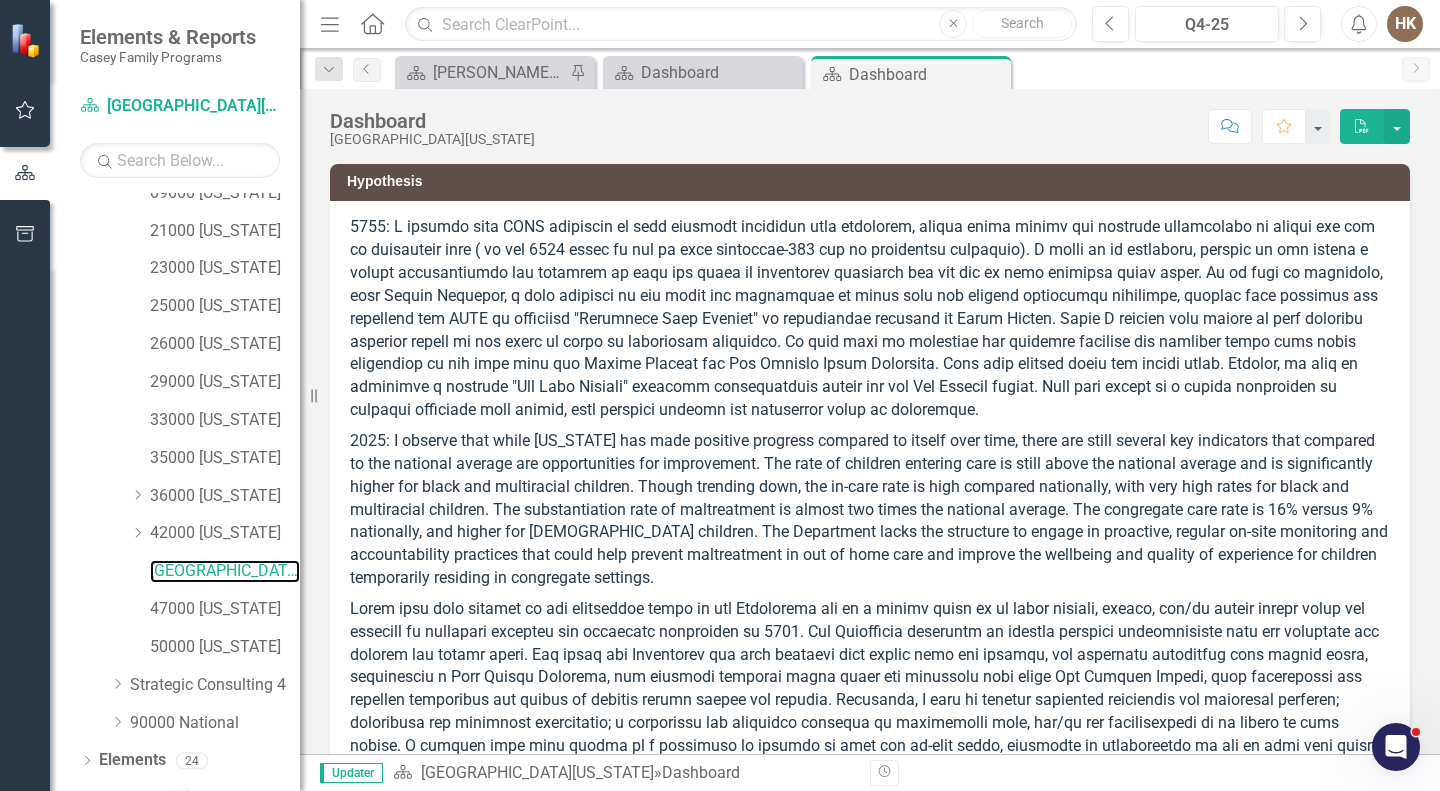 scroll, scrollTop: 348, scrollLeft: 0, axis: vertical 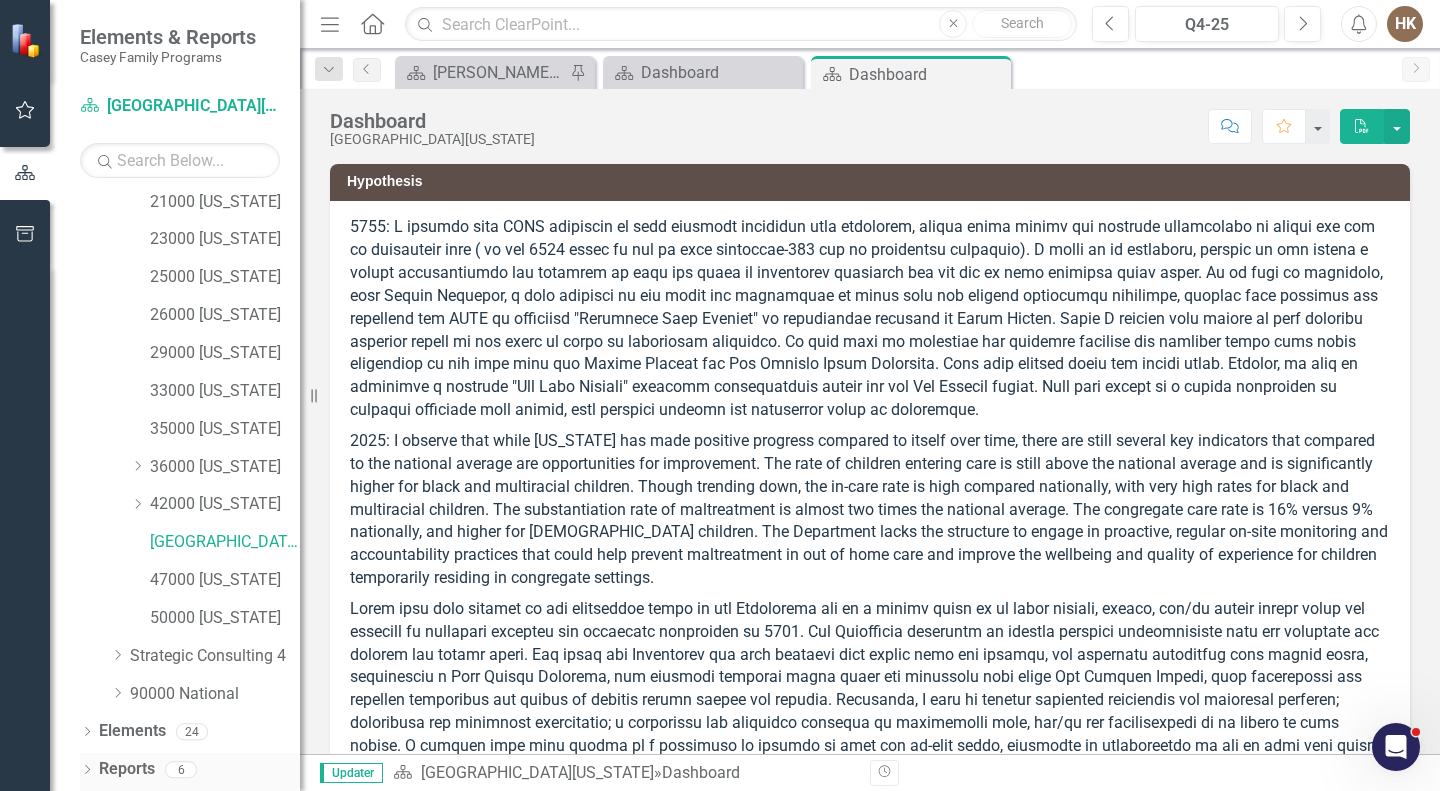 click on "Dropdown" 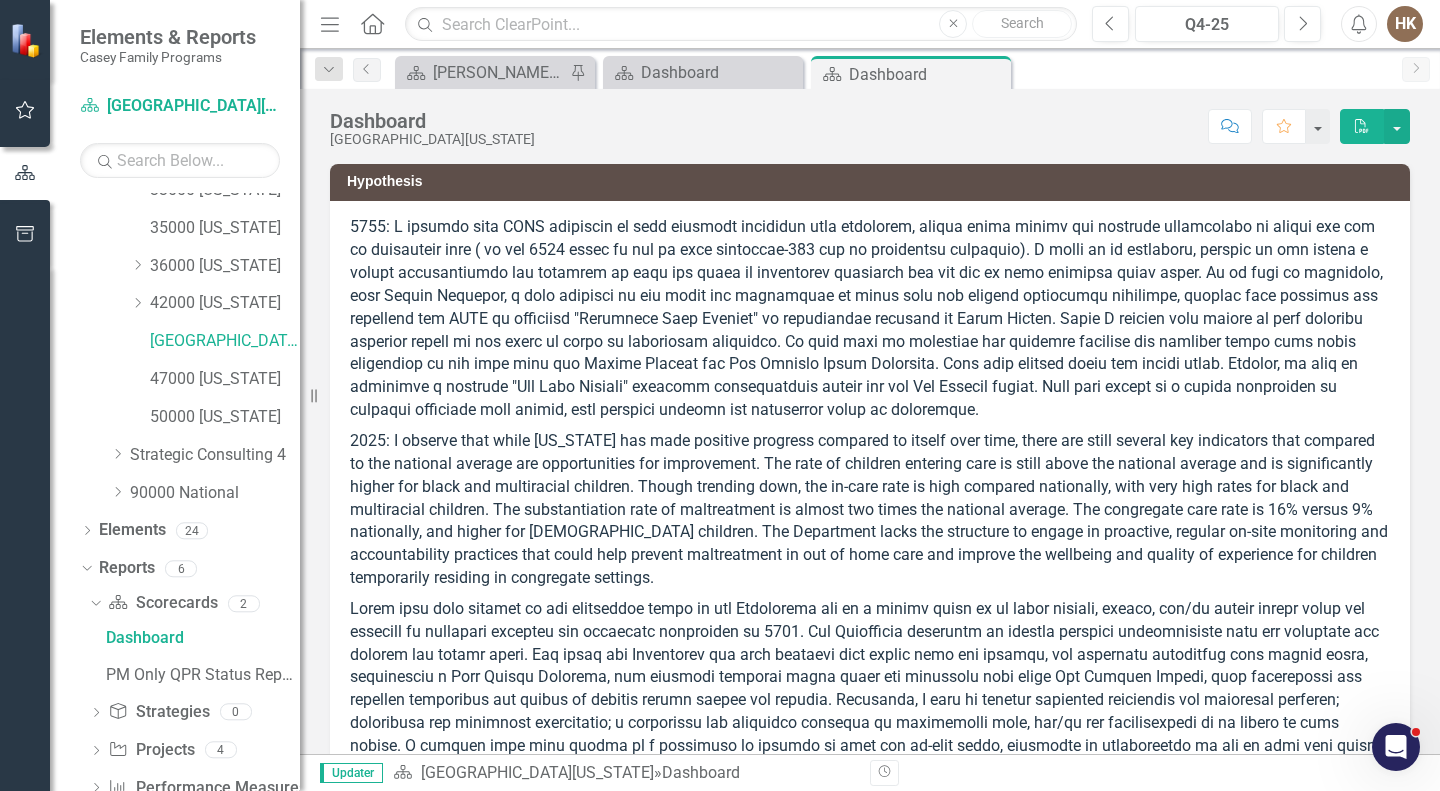 scroll, scrollTop: 597, scrollLeft: 0, axis: vertical 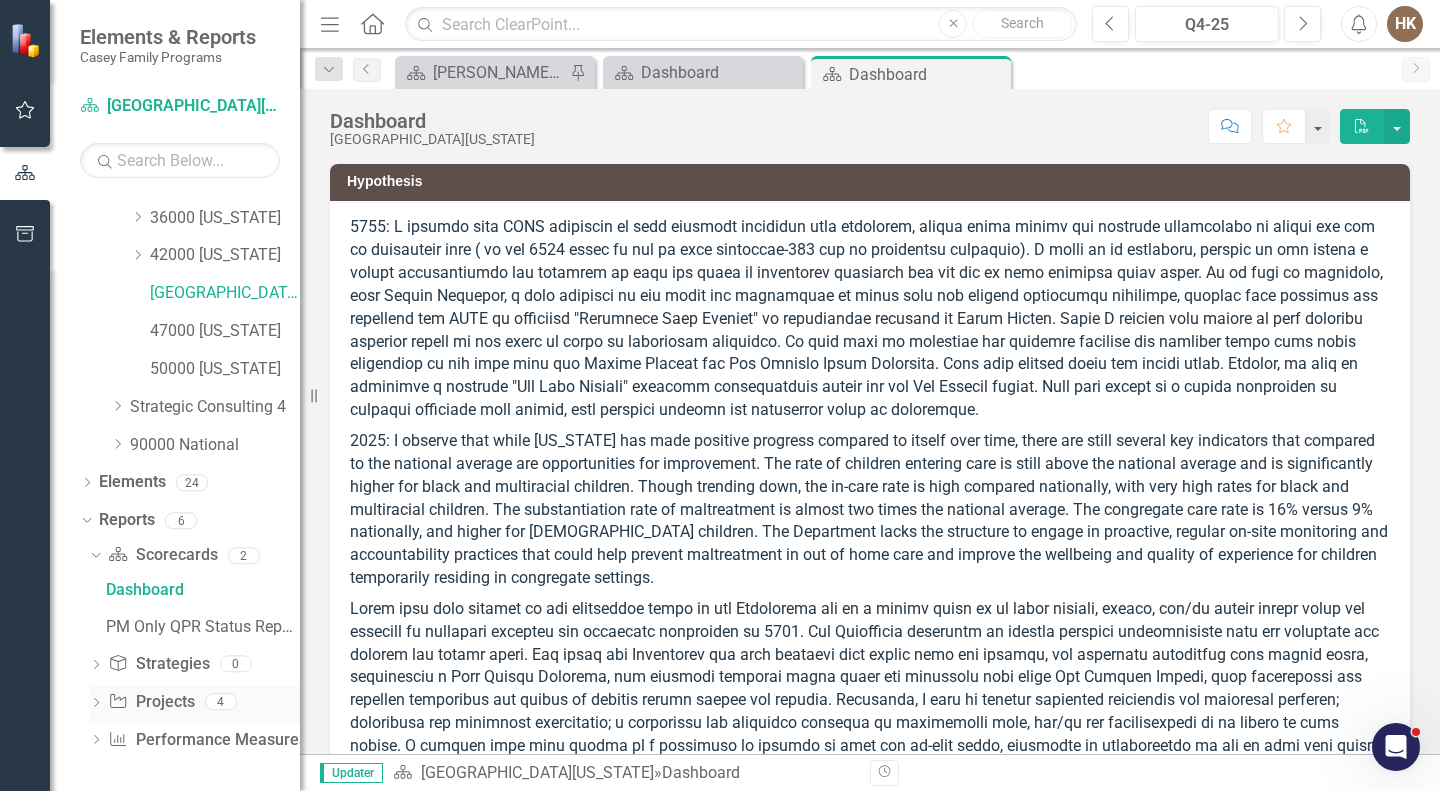 click on "Dropdown" 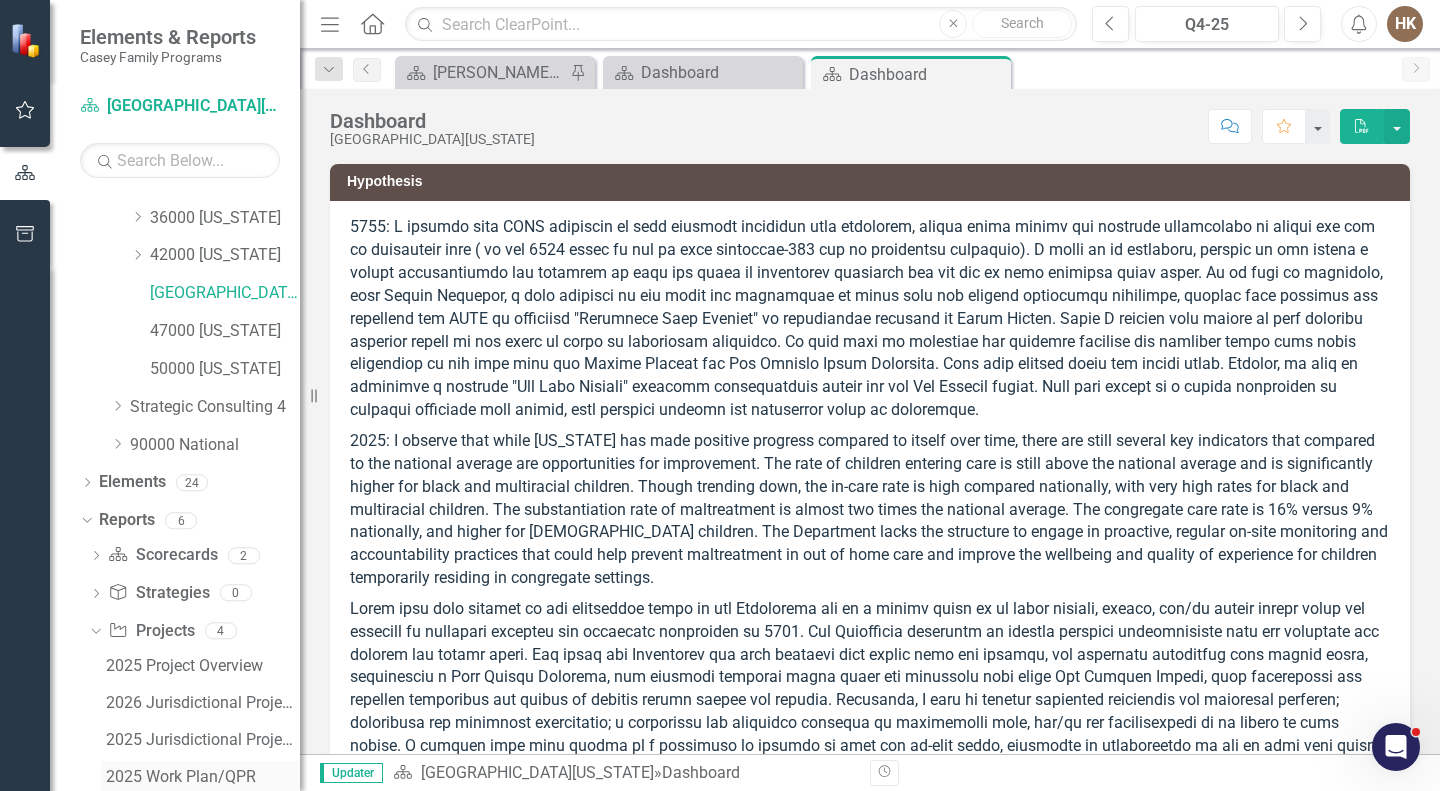 click on "2025 Work Plan/QPR" at bounding box center (203, 777) 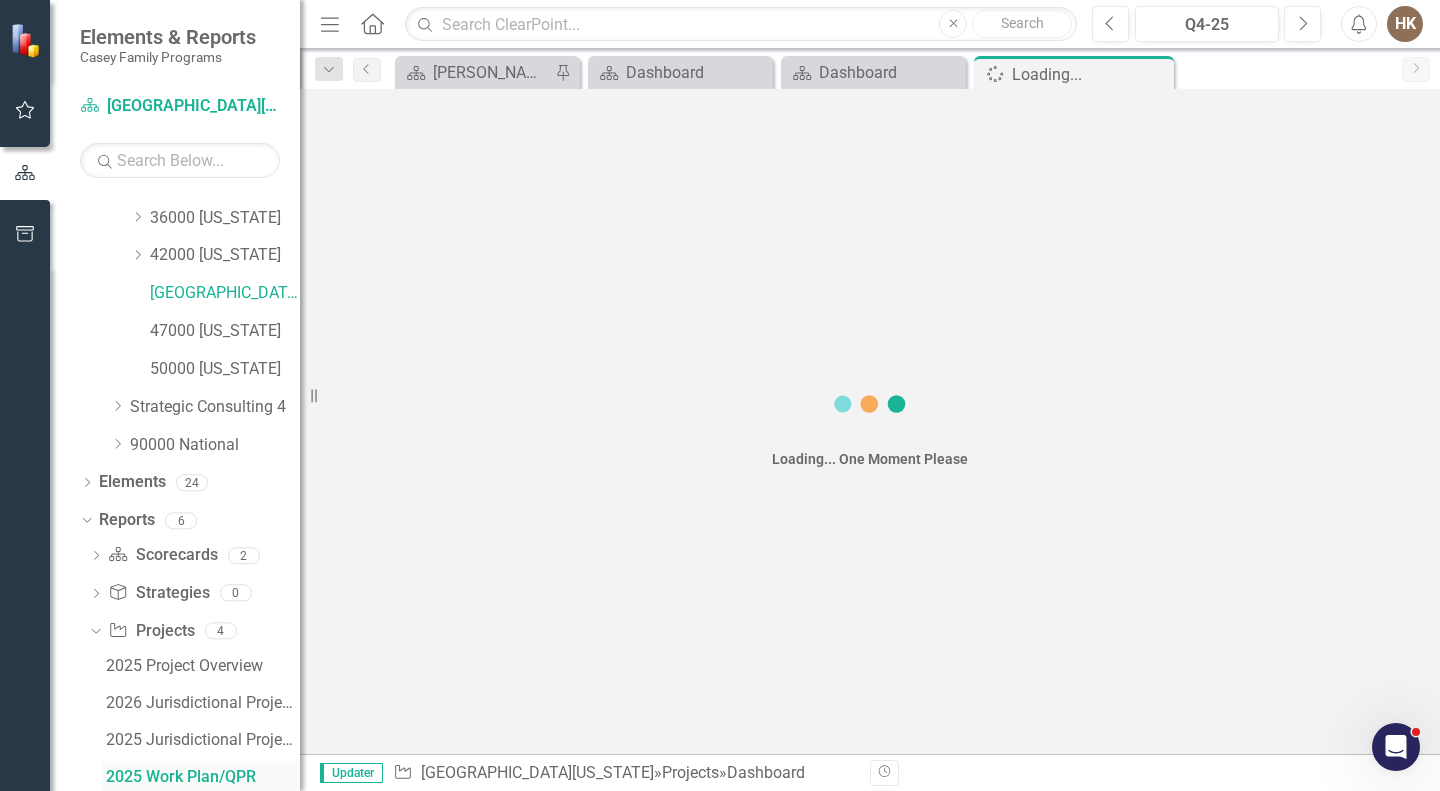 scroll, scrollTop: 599, scrollLeft: 0, axis: vertical 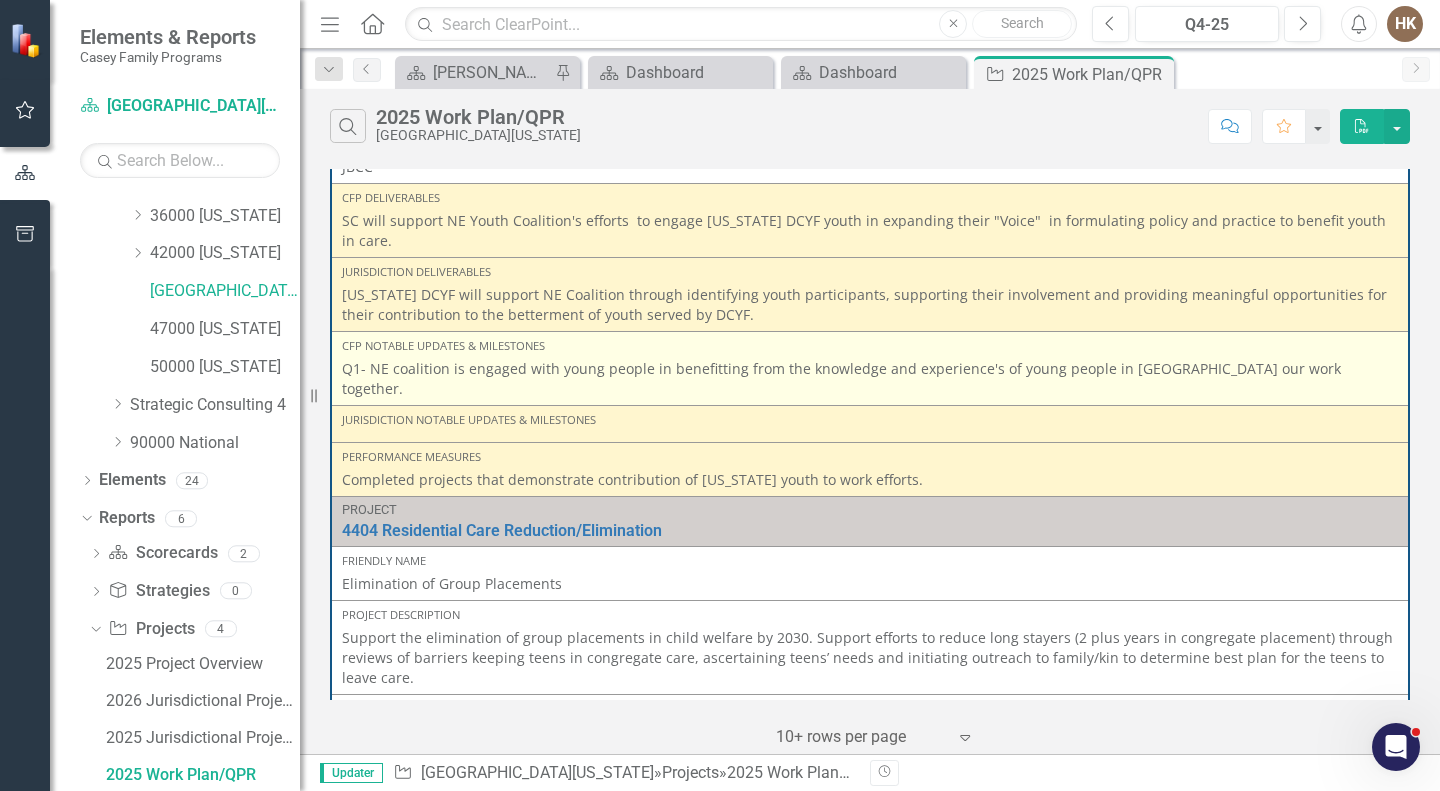 click on "Q1- NE coalition is engaged with young people in benefitting from the knowledge and experience's of young people in [GEOGRAPHIC_DATA] our work together." at bounding box center (870, 379) 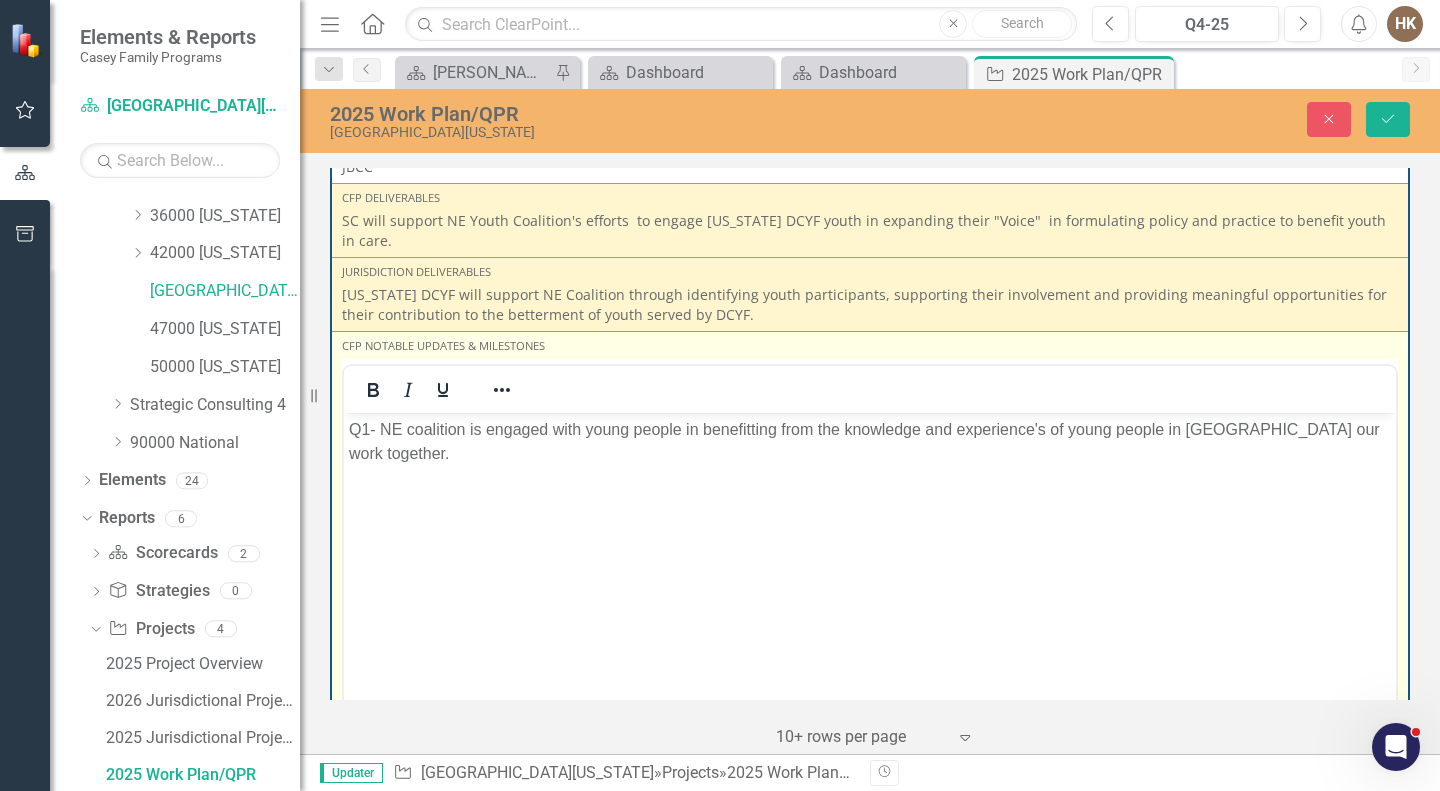 scroll, scrollTop: 0, scrollLeft: 0, axis: both 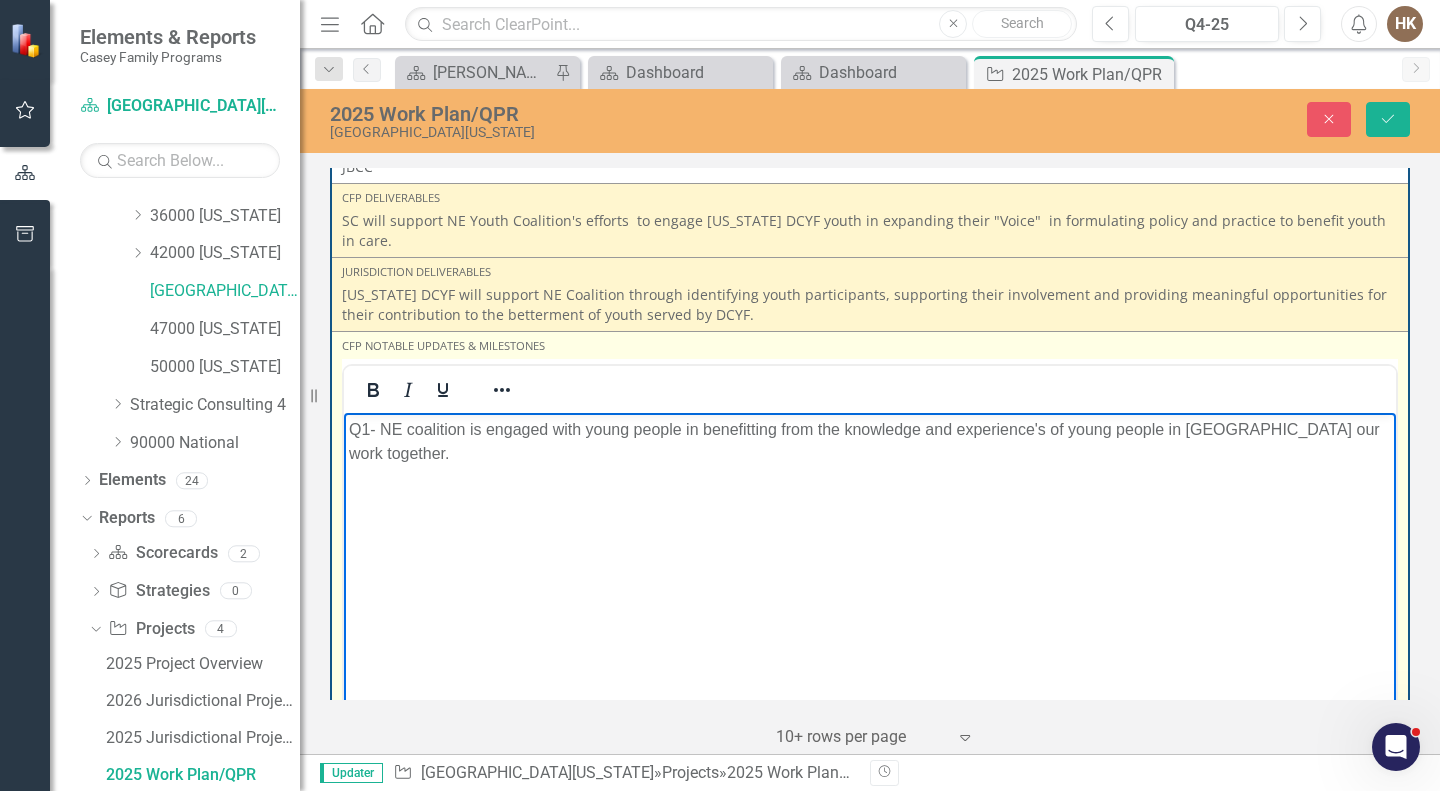 click on "Q1- NE coalition is engaged with young people in benefitting from the knowledge and experience's of young people in [GEOGRAPHIC_DATA] our work together." at bounding box center (870, 562) 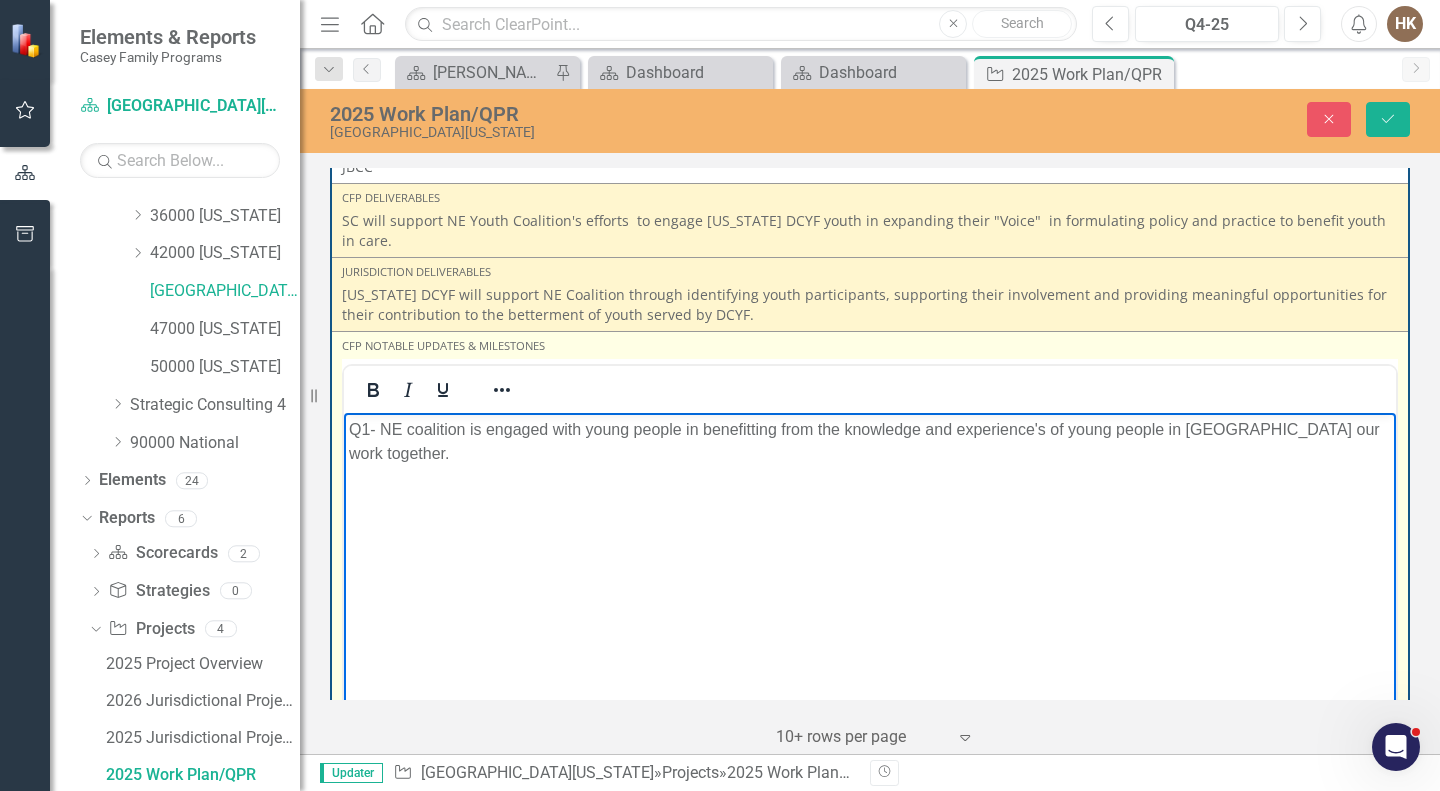 type 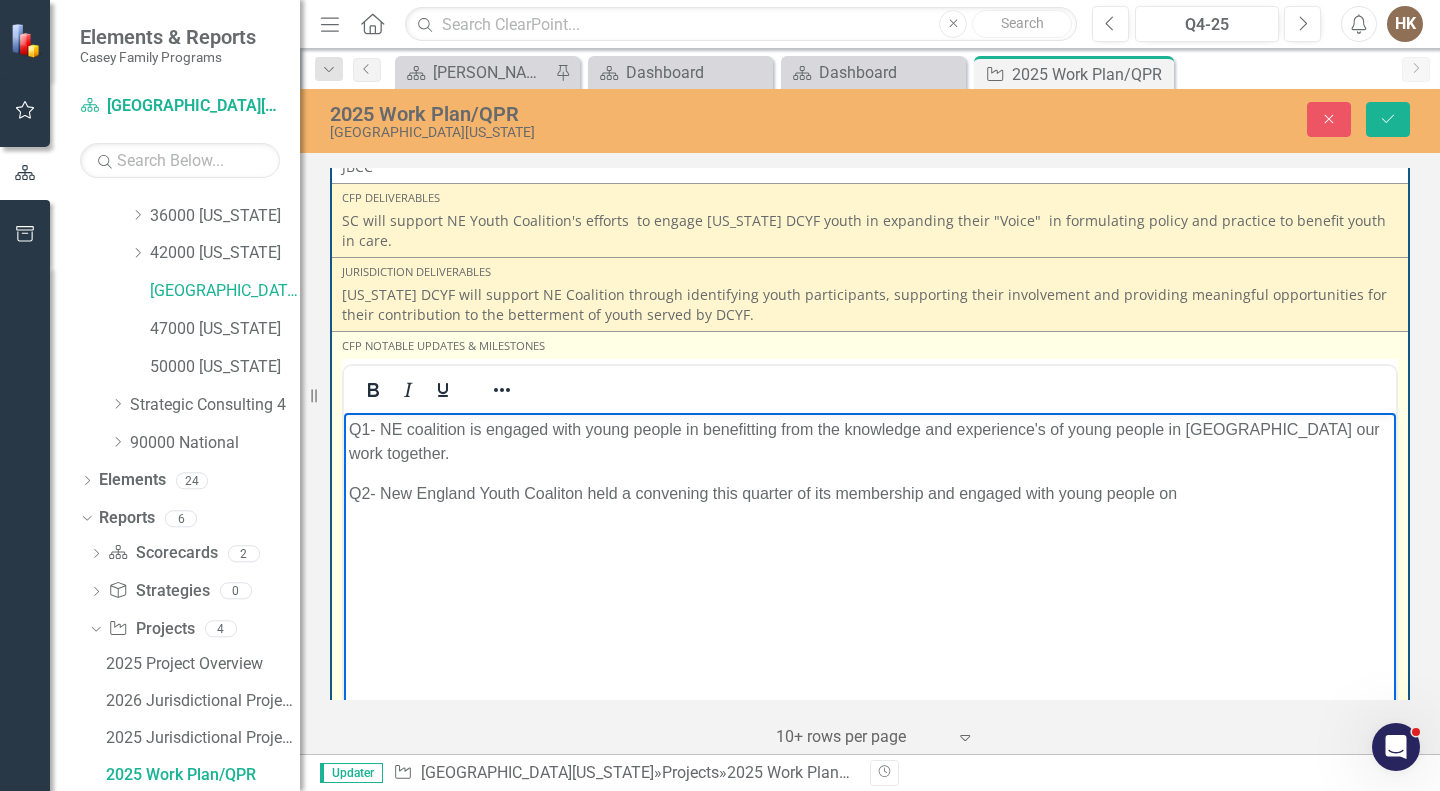 click on "Q2- New England Youth Coaliton held a convening this quarter of its membership and engaged with young people on" at bounding box center (870, 493) 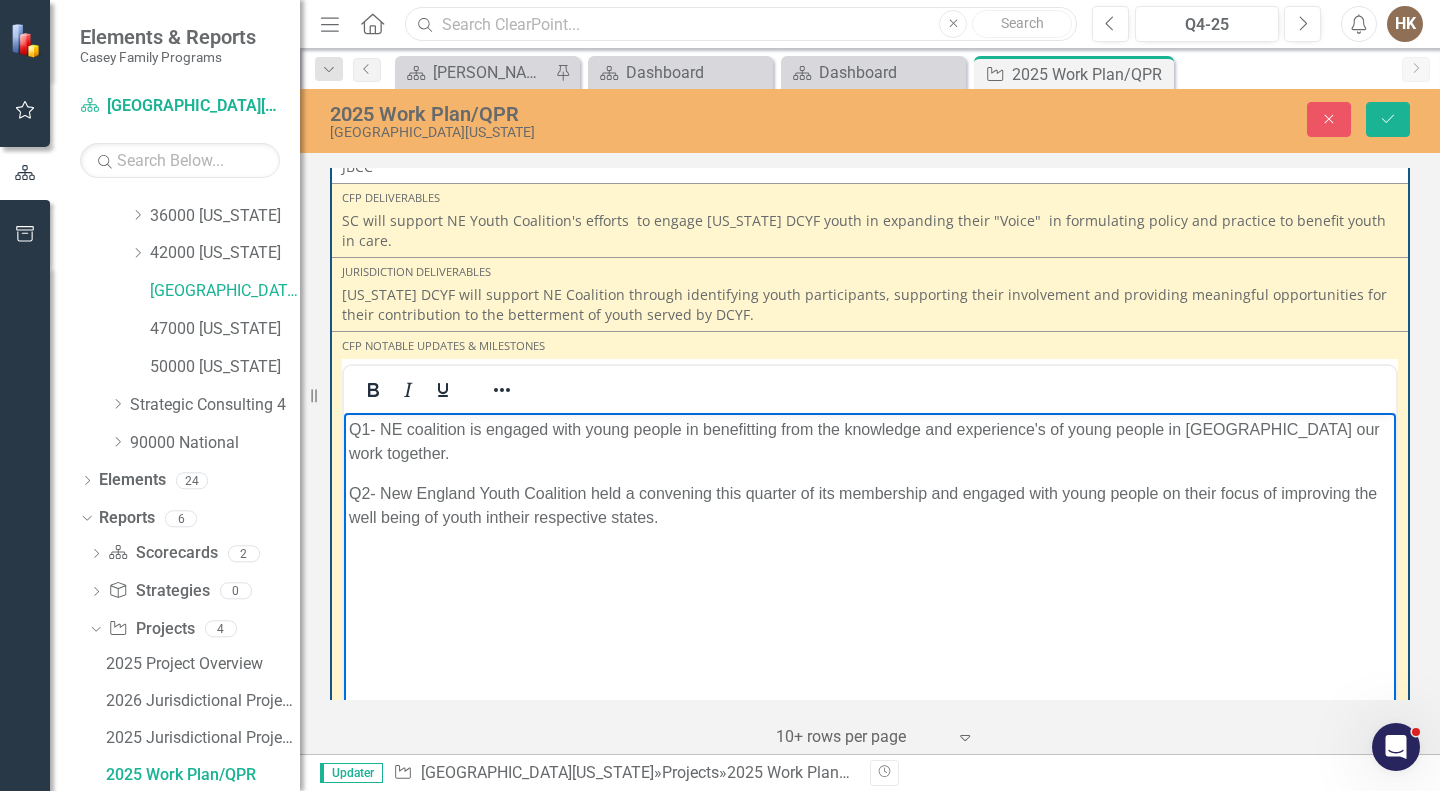 click at bounding box center (741, 24) 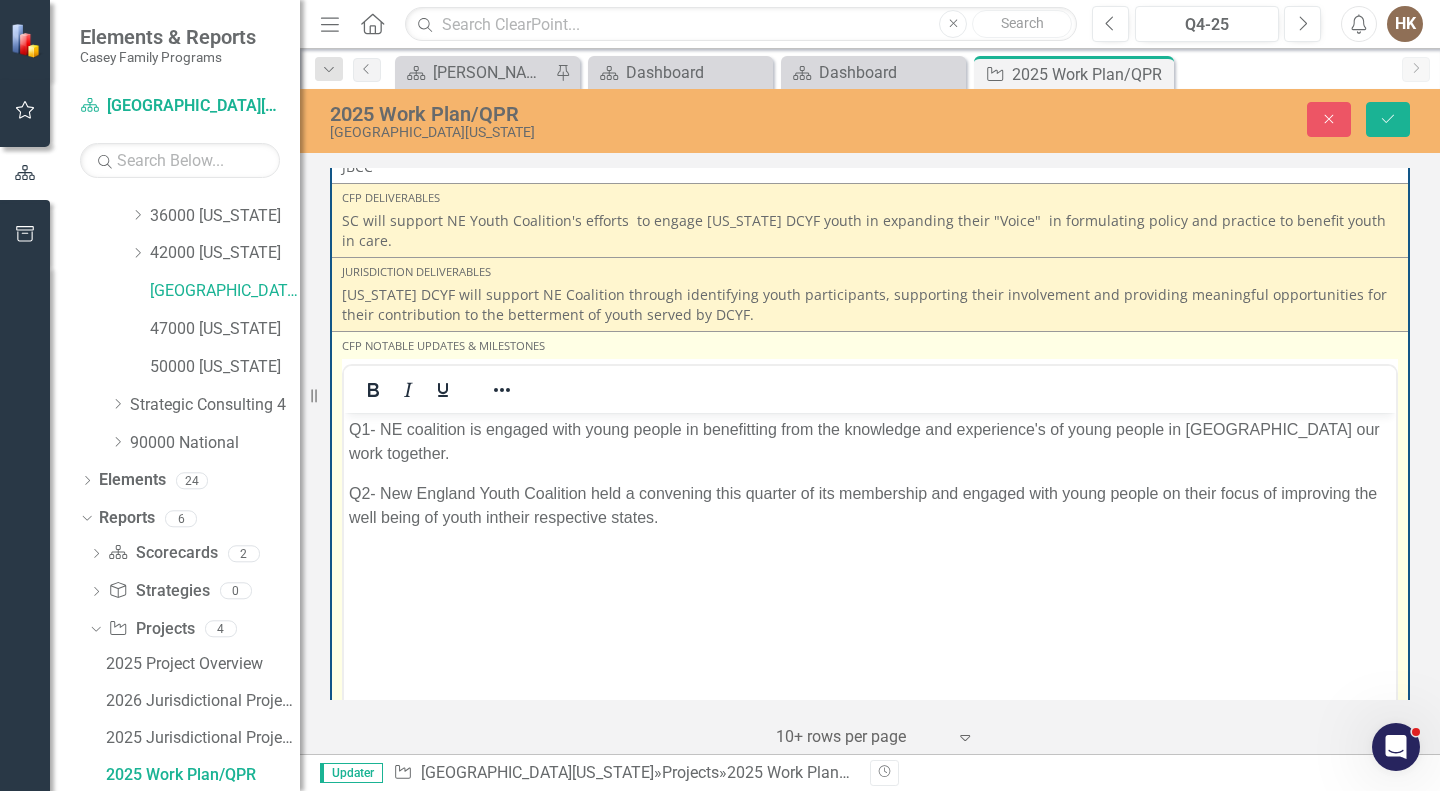 click on "Q2- New England Youth Coalition held a convening this quarter of its membership and engaged with young people on their focus of improving the well being of youth intheir respective states." at bounding box center [870, 505] 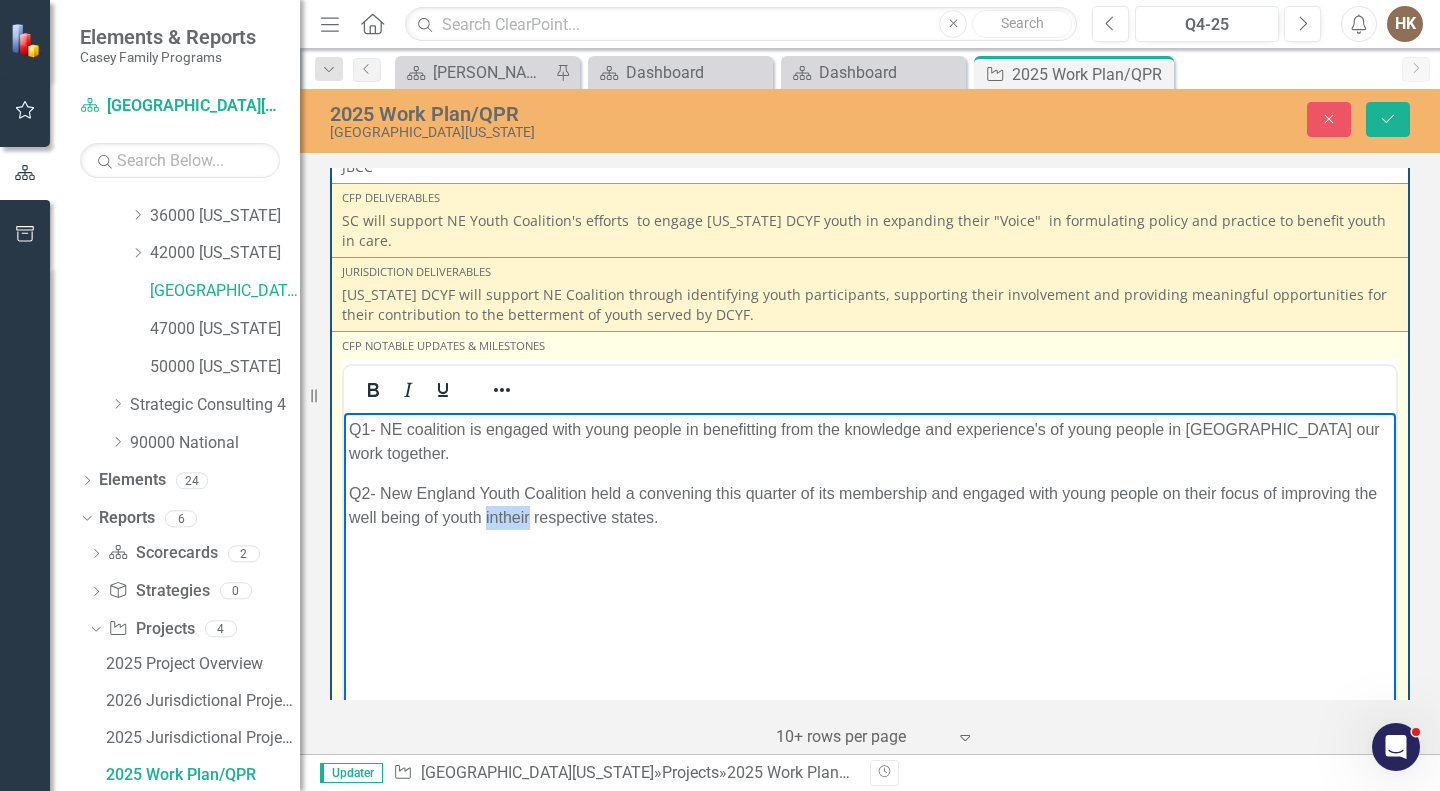 click on "Q2- New England Youth Coalition held a convening this quarter of its membership and engaged with young people on their focus of improving the well being of youth intheir respective states." at bounding box center (870, 505) 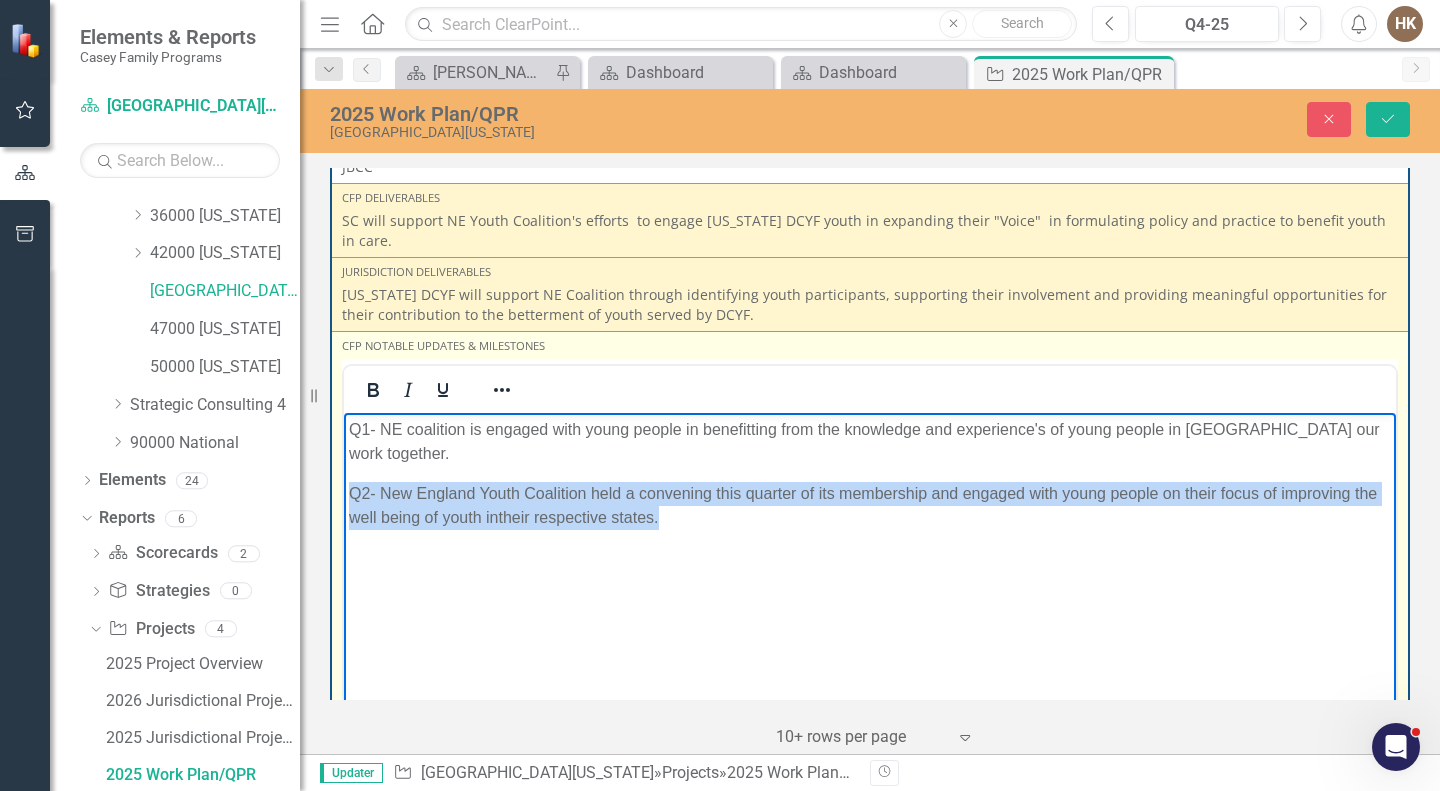 click on "Q2- New England Youth Coalition held a convening this quarter of its membership and engaged with young people on their focus of improving the well being of youth intheir respective states." at bounding box center (870, 505) 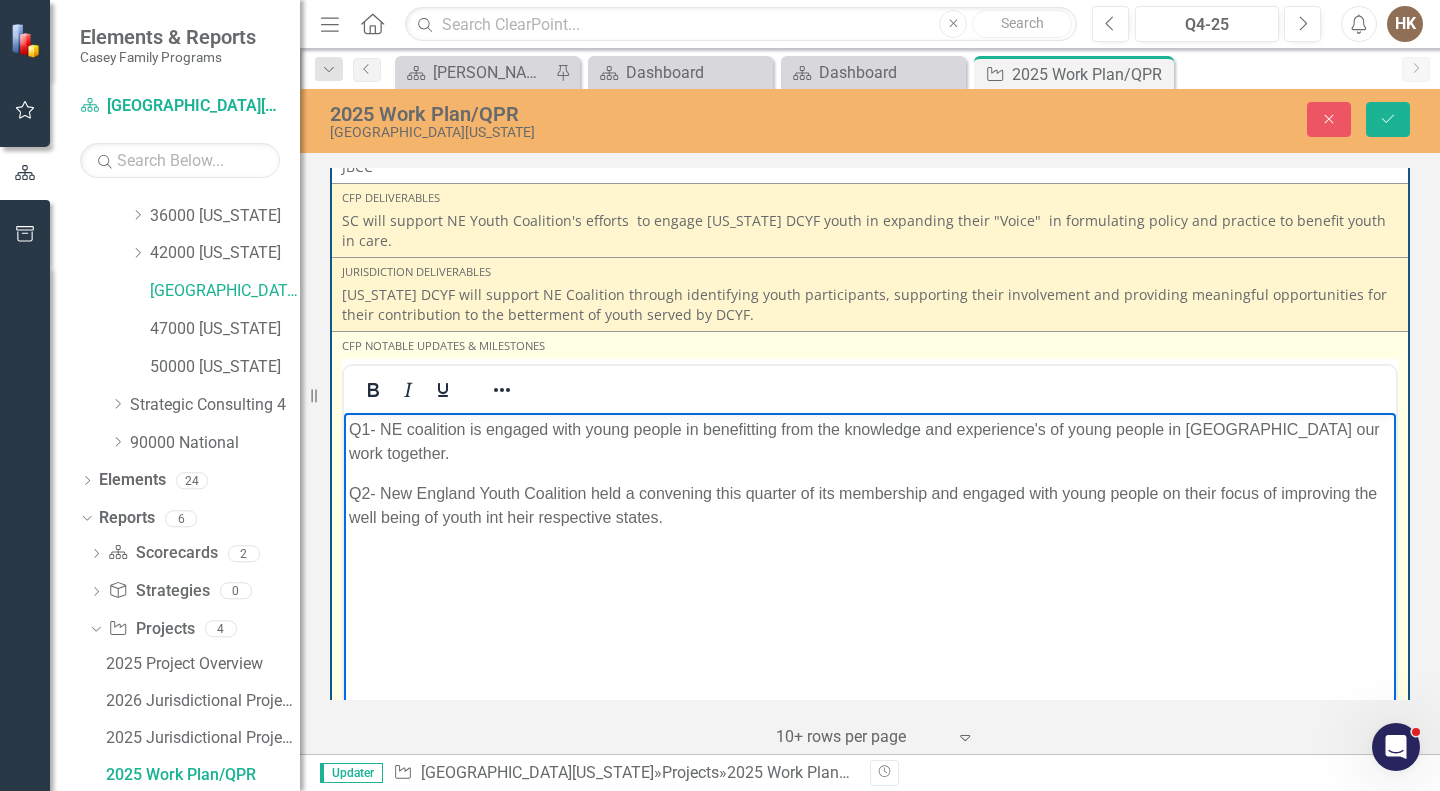 click on "Q2- New England Youth Coalition held a convening this quarter of its membership and engaged with young people on their focus of improving the well being of youth int heir respective states." at bounding box center [870, 505] 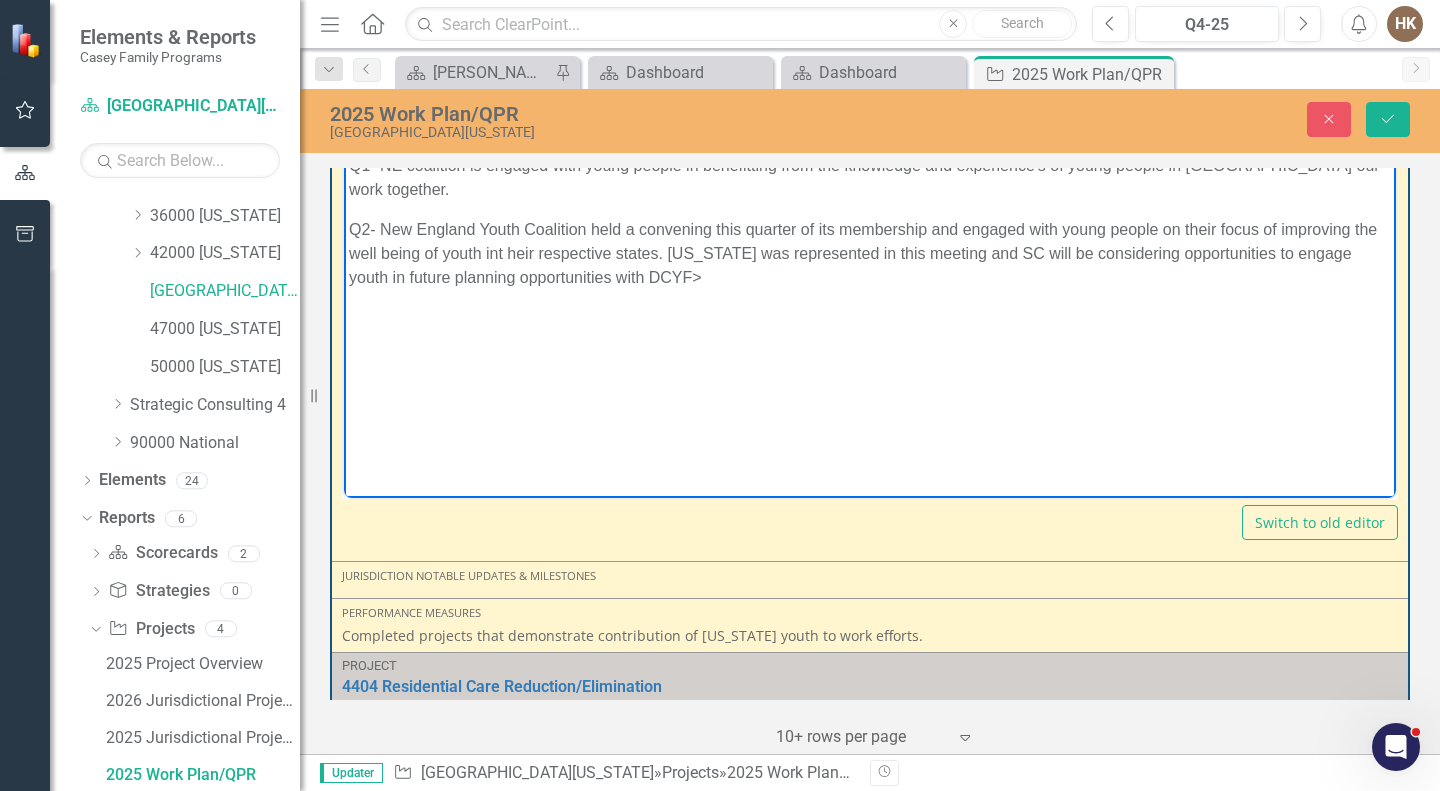 scroll, scrollTop: 527, scrollLeft: 0, axis: vertical 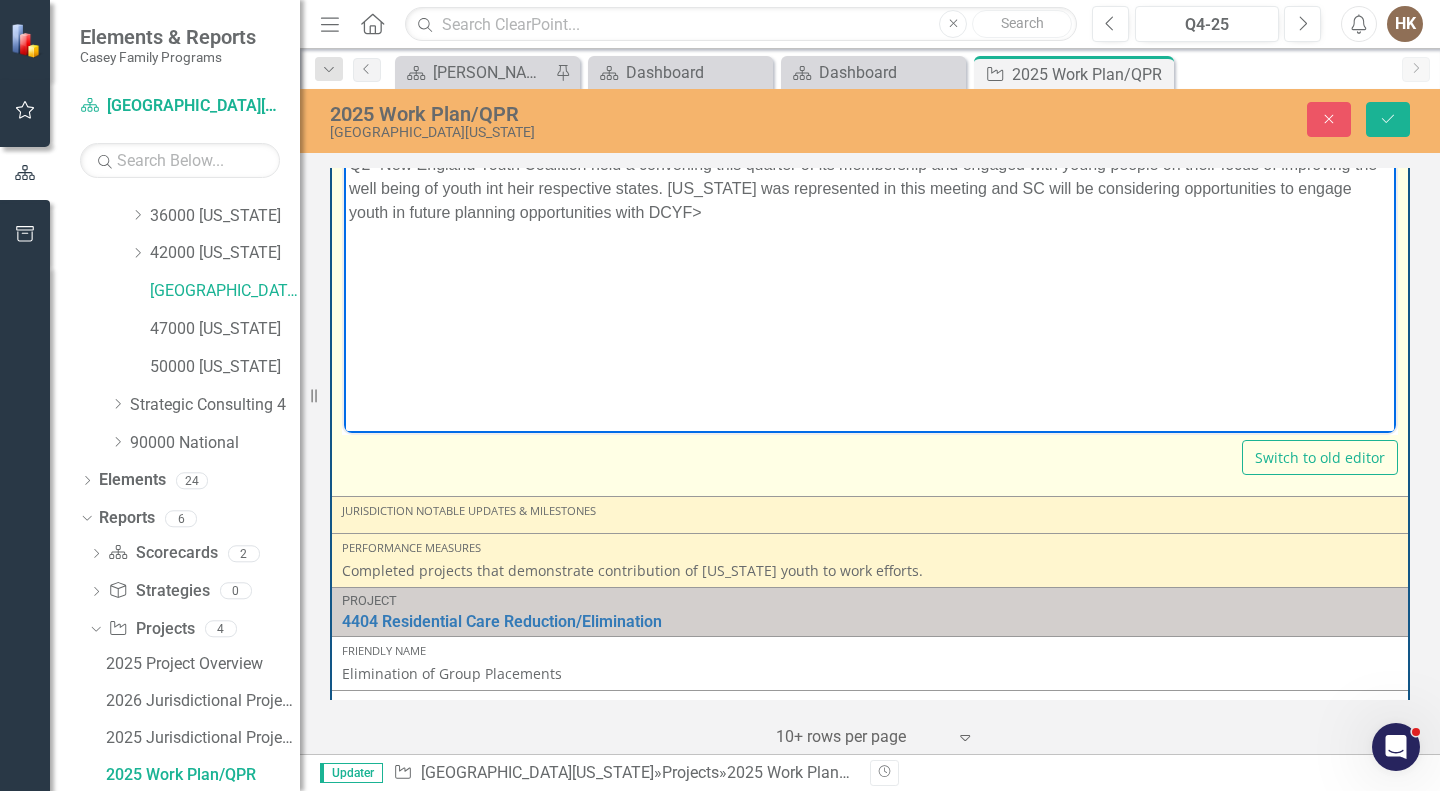 click on "Q2- New England Youth Coalition held a convening this quarter of its membership and engaged with young people on their focus of improving the well being of youth int heir respective states. [US_STATE] was represented in this meeting and SC will be considering opportunities to engage youth in future planning opportunities with DCYF>" at bounding box center (870, 188) 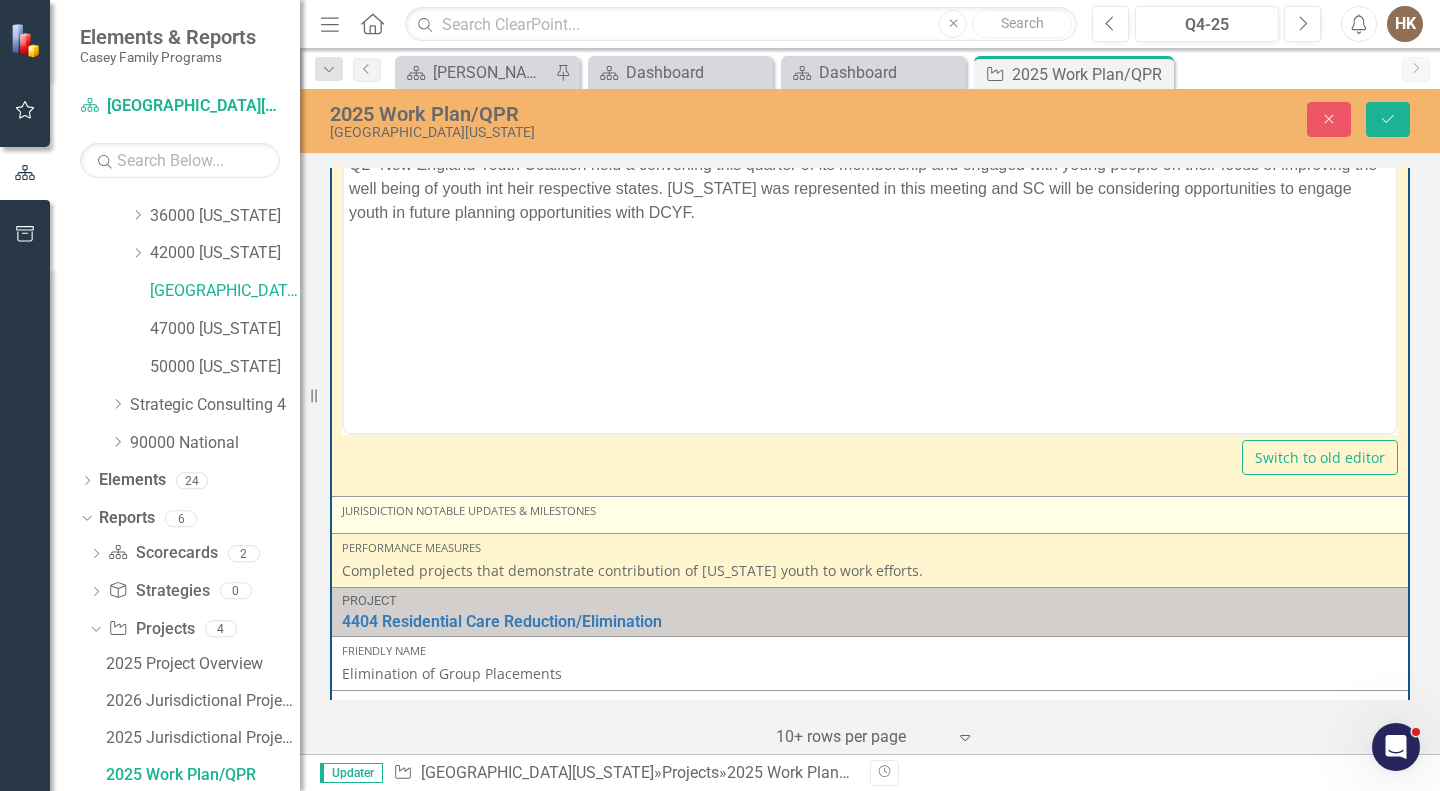 click on "Jurisdiction Notable Updates & Milestones" at bounding box center [870, 511] 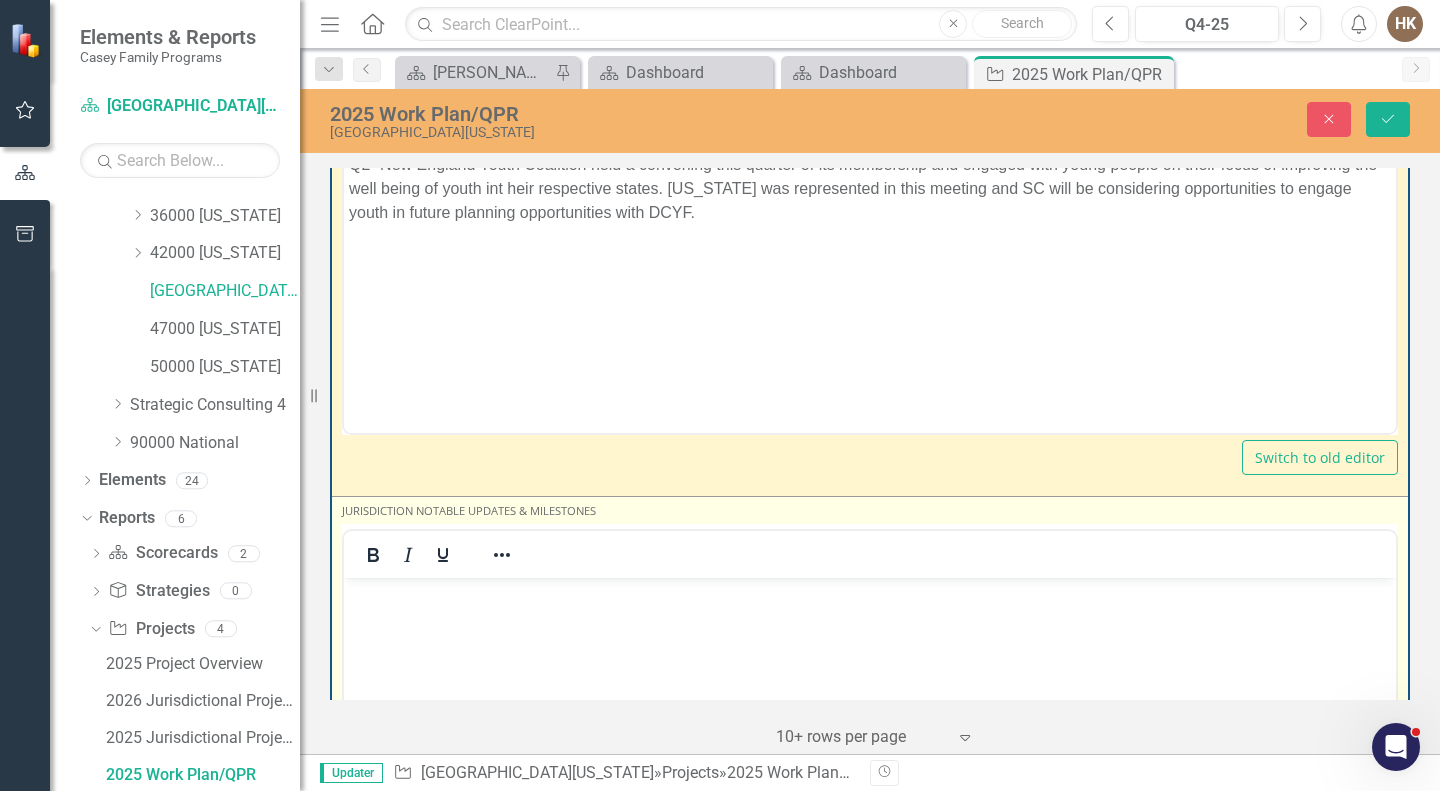 scroll, scrollTop: 0, scrollLeft: 0, axis: both 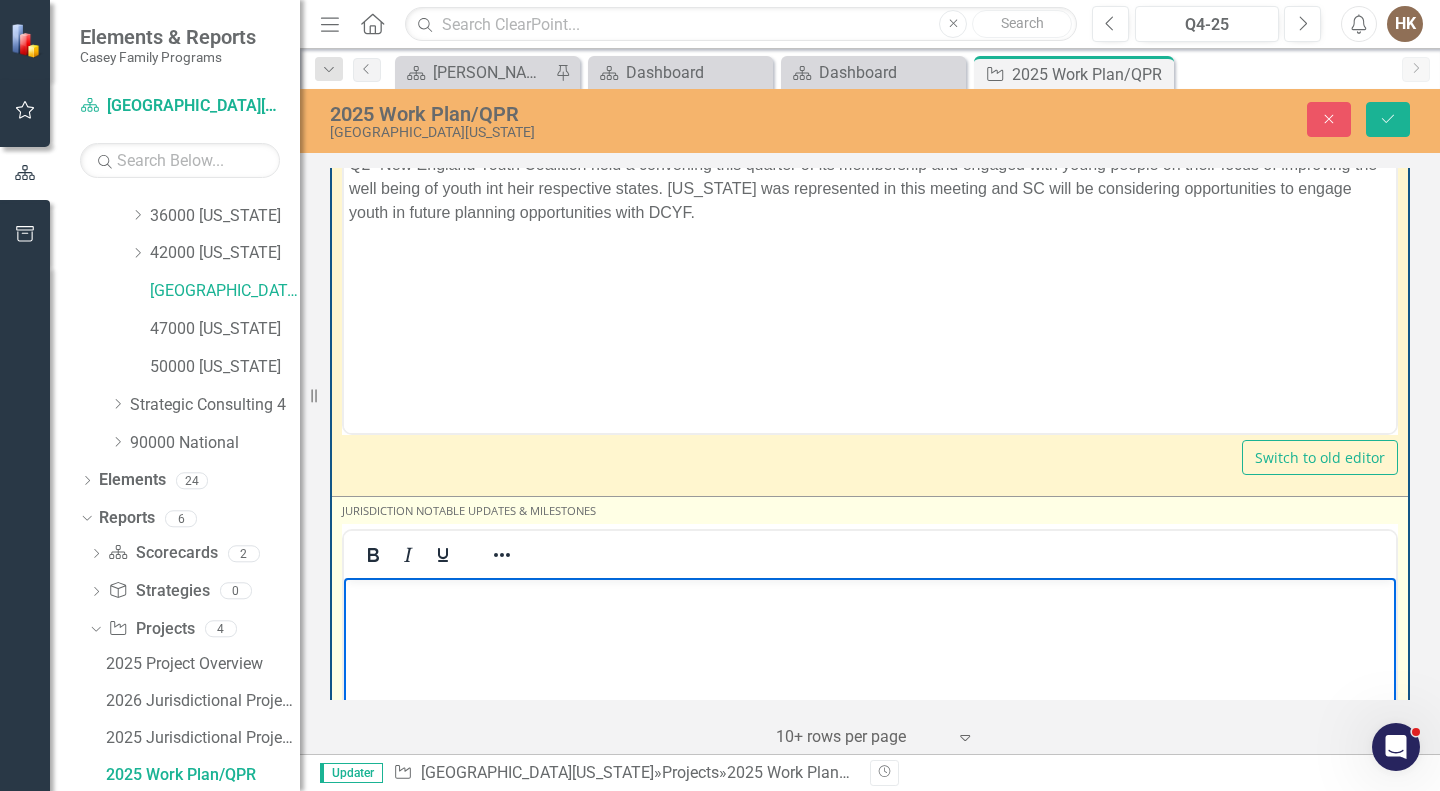 click at bounding box center (870, 727) 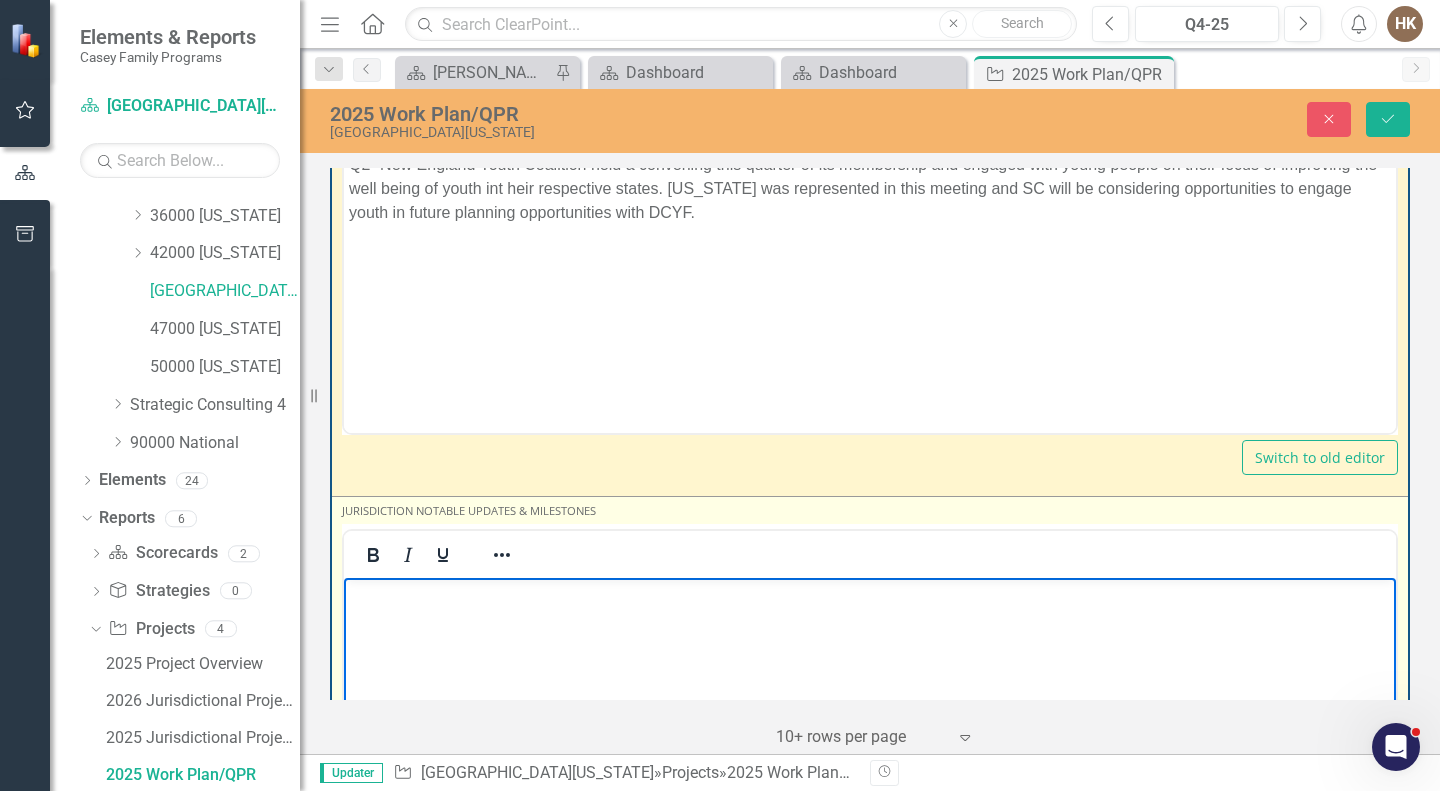 type 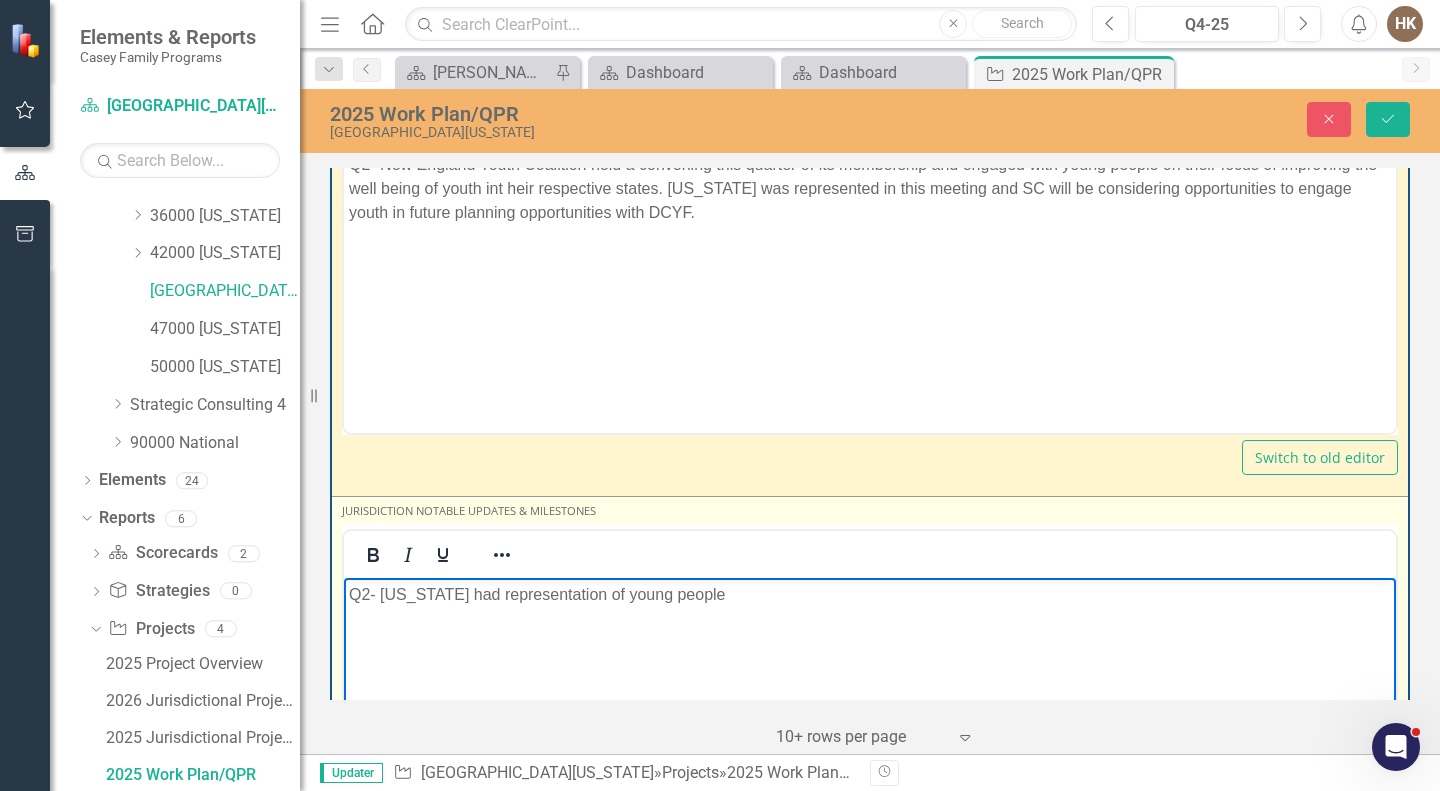 click on "Q2- [US_STATE] had representation of young people" at bounding box center (870, 594) 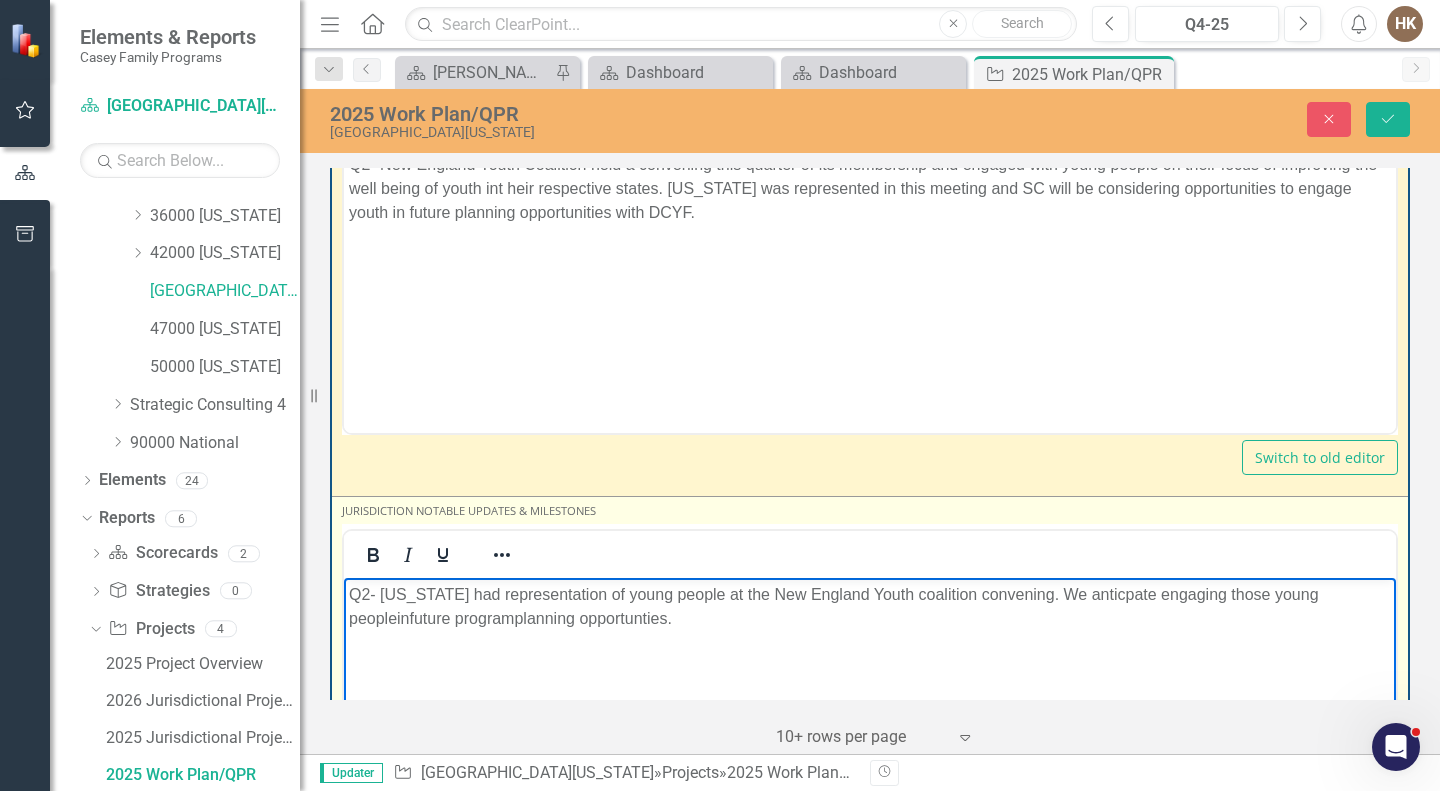 click on "Q2- [US_STATE] had representation of young people at the New England Youth coalition convening. We anticpate engaging those young peopleinfuture programplanning opportunties." at bounding box center [870, 606] 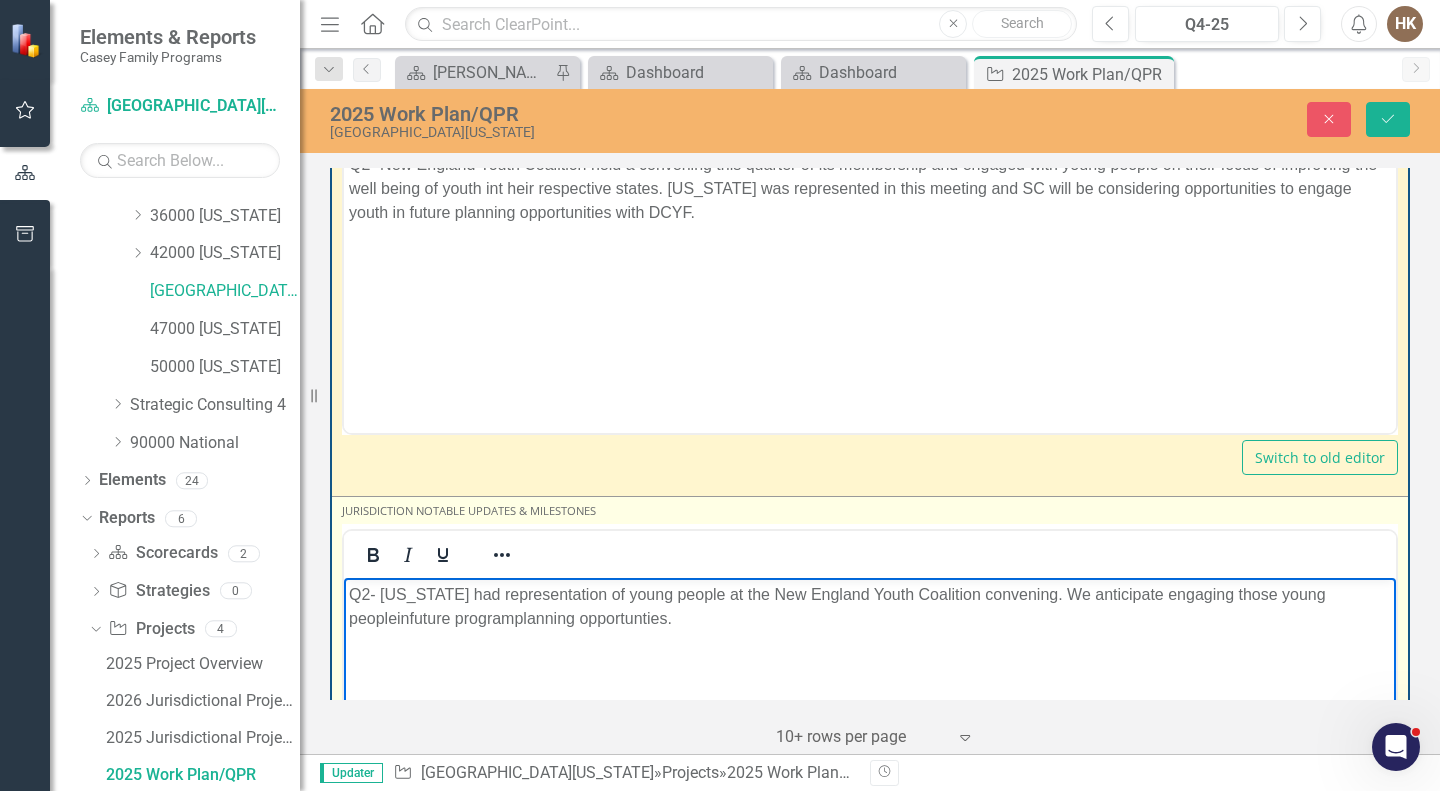 click on "Q2- [US_STATE] had representation of young people at the New England Youth Coalition convening. We anticipate engaging those young peopleinfuture programplanning opportunties." at bounding box center (870, 727) 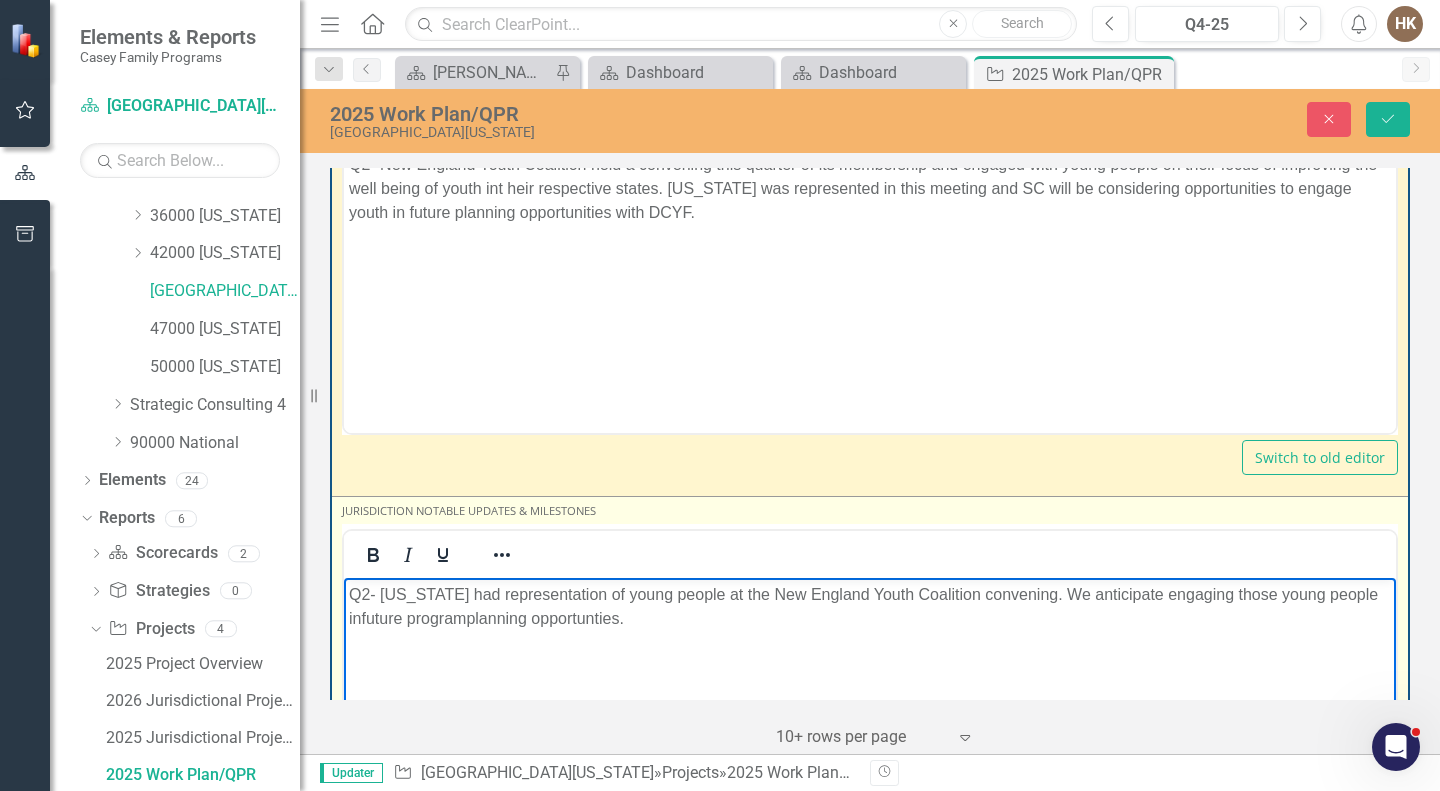 click on "Q2- [US_STATE] had representation of young people at the New England Youth Coalition convening. We anticipate engaging those young people infuture programplanning opportunties." at bounding box center (870, 606) 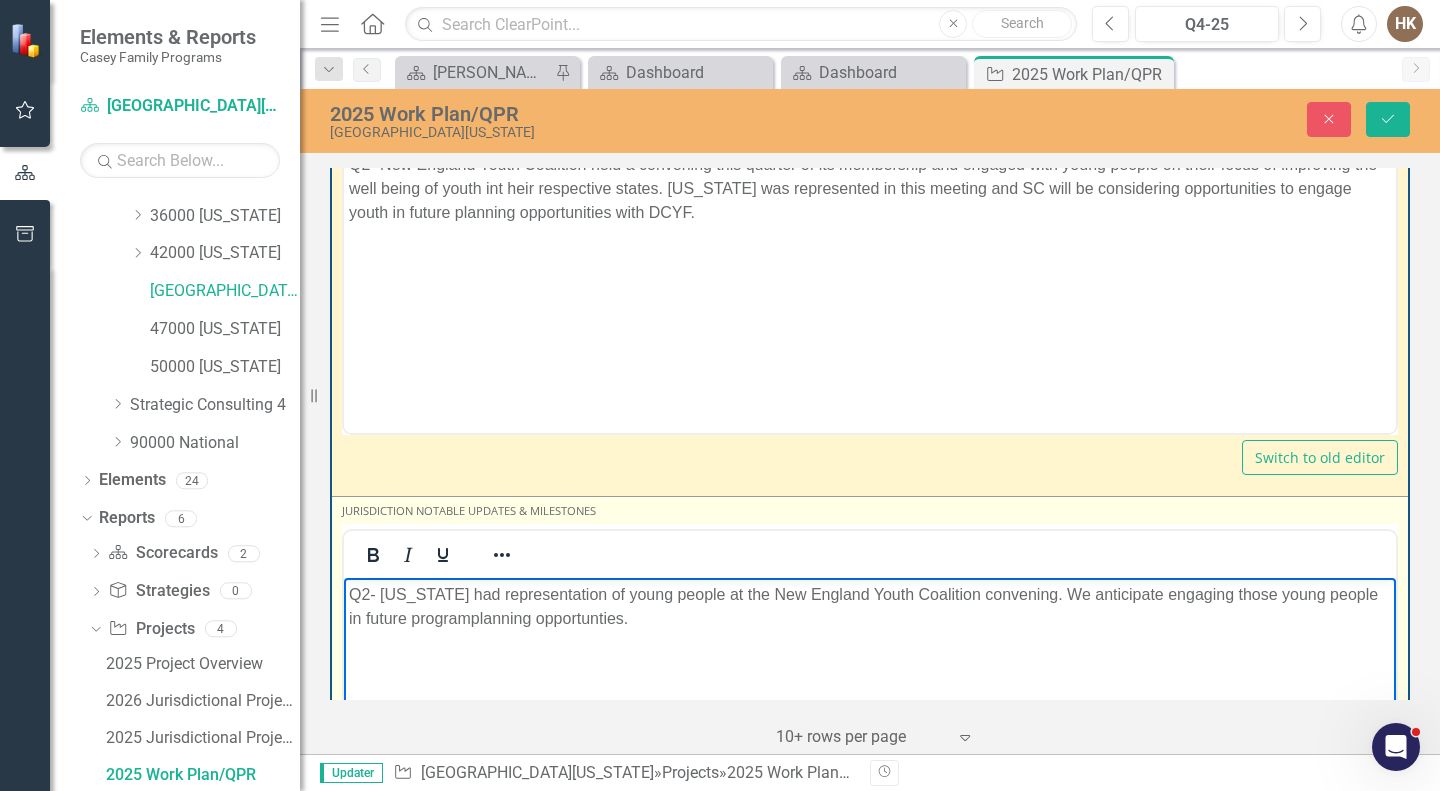click on "Q2- [US_STATE] had representation of young people at the New England Youth Coalition convening. We anticipate engaging those young people in future programplanning opportunties." at bounding box center [870, 606] 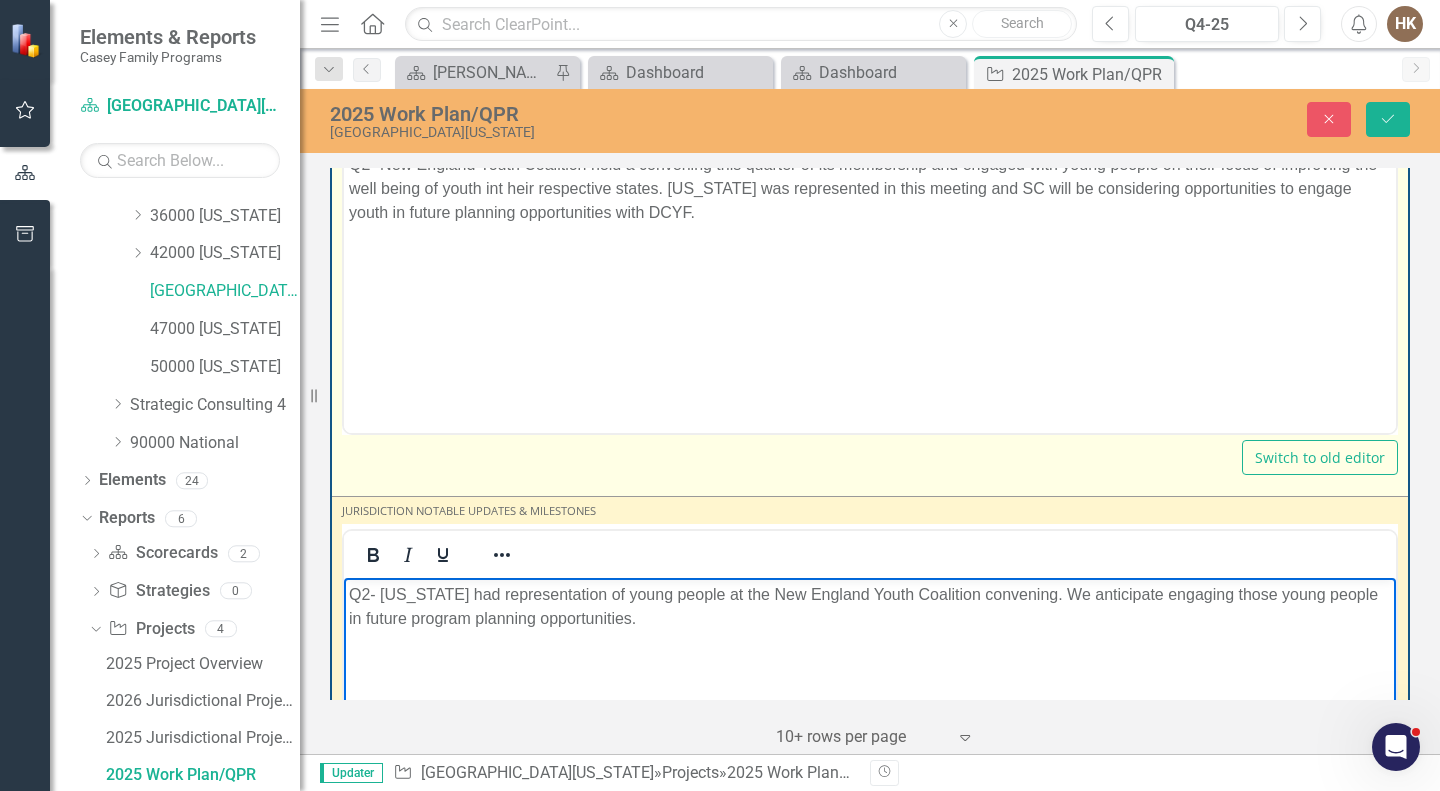 click on "Q1- NE coalition is engaged with young people in benefitting from the knowledge and experience's of young people in [GEOGRAPHIC_DATA] our work together. Q2- New England Youth Coalition held a convening this quarter of its membership and engaged with young people on their focus of improving the well being of youth int heir respective states. [US_STATE] was represented in this meeting and SC will be considering opportunities to engage youth in future planning opportunities with DCYF." at bounding box center (870, 233) 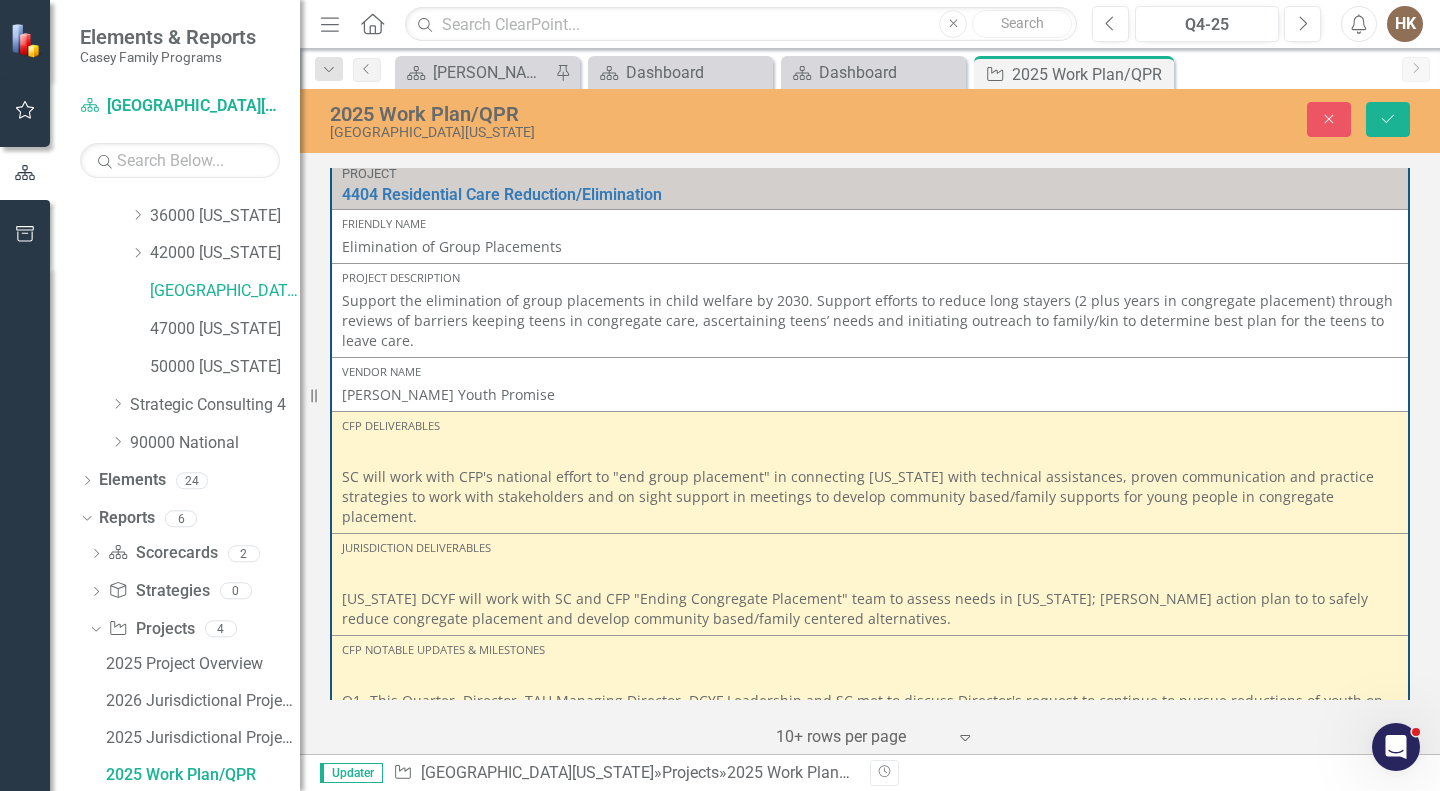 scroll, scrollTop: 1411, scrollLeft: 0, axis: vertical 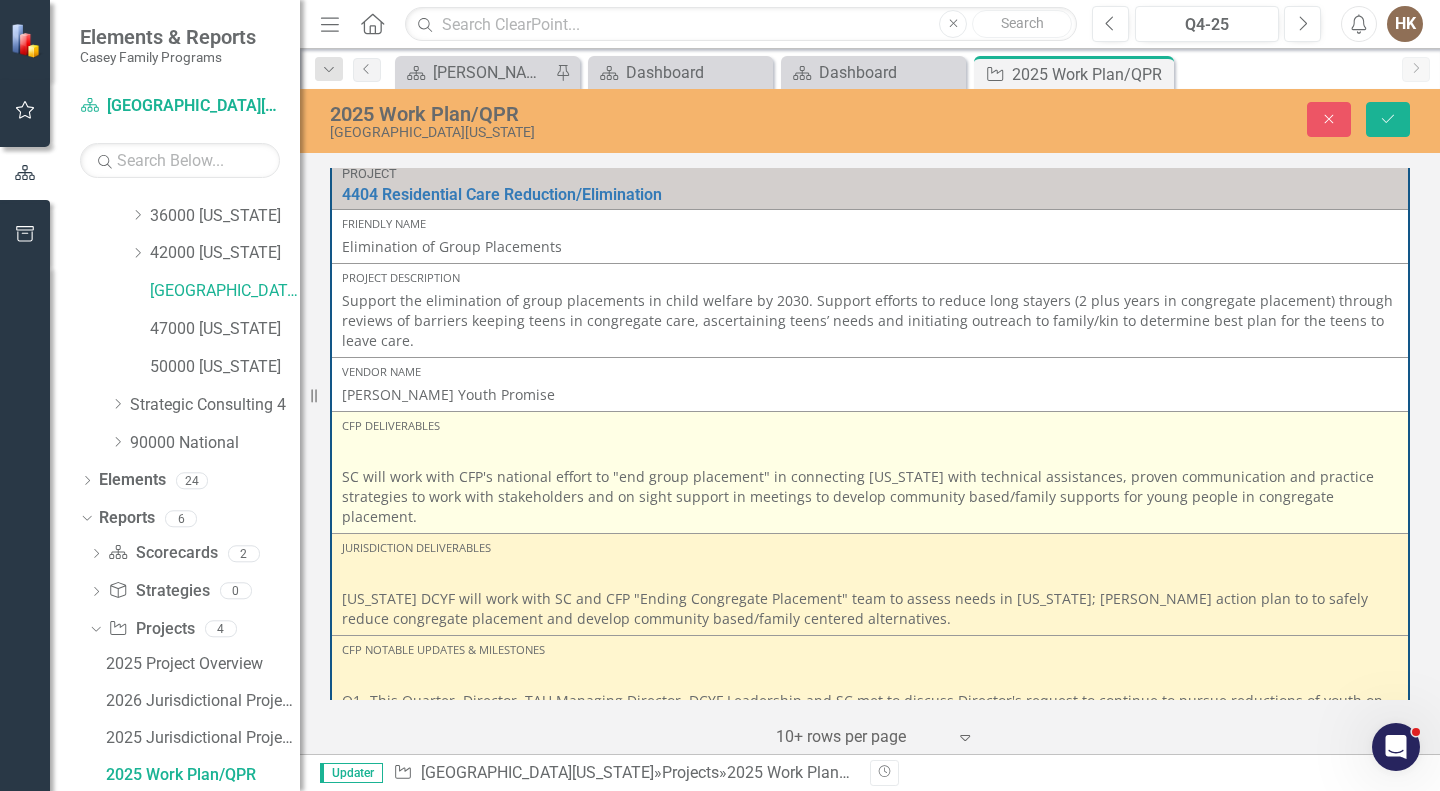 click on "CFP Deliverables" at bounding box center (870, 426) 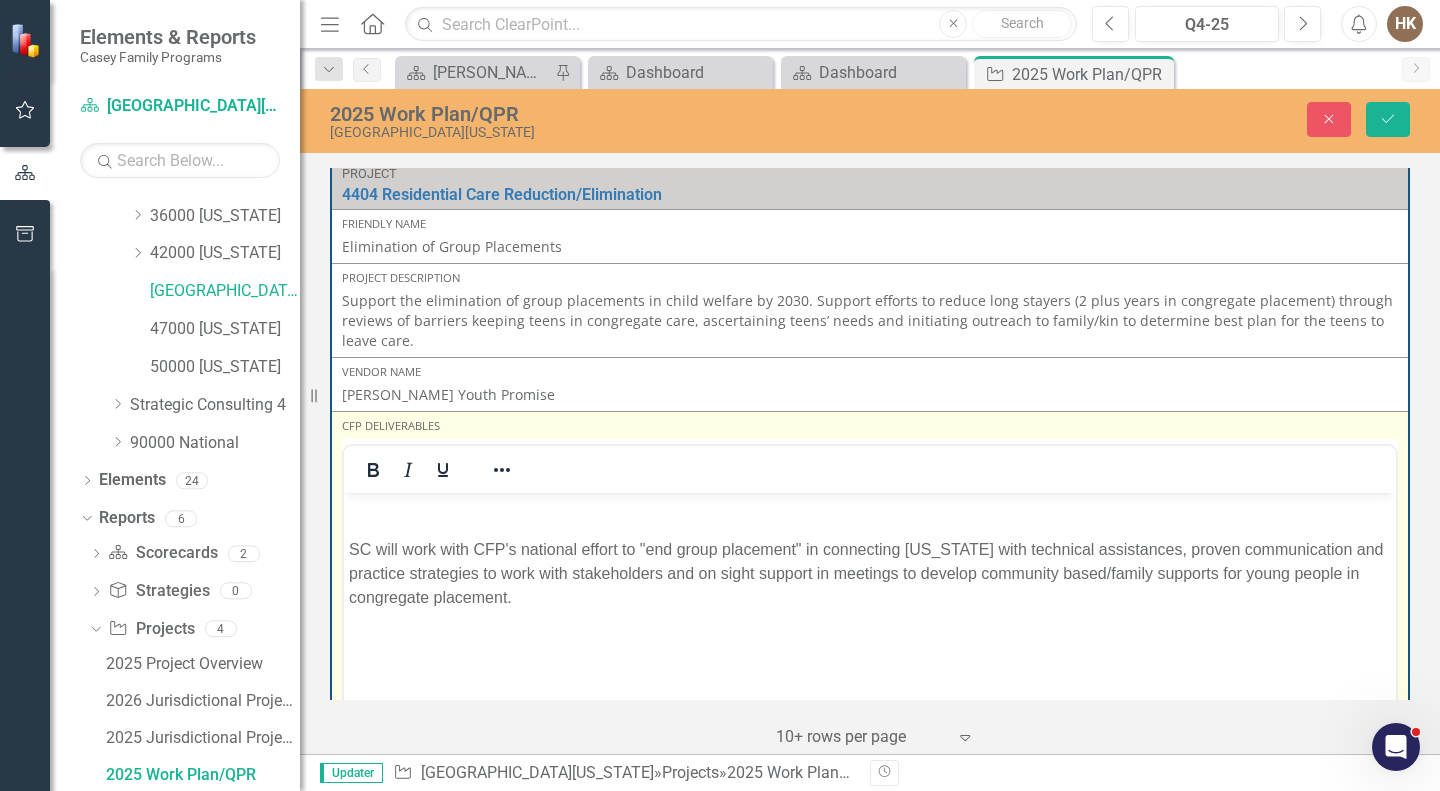 scroll, scrollTop: 0, scrollLeft: 0, axis: both 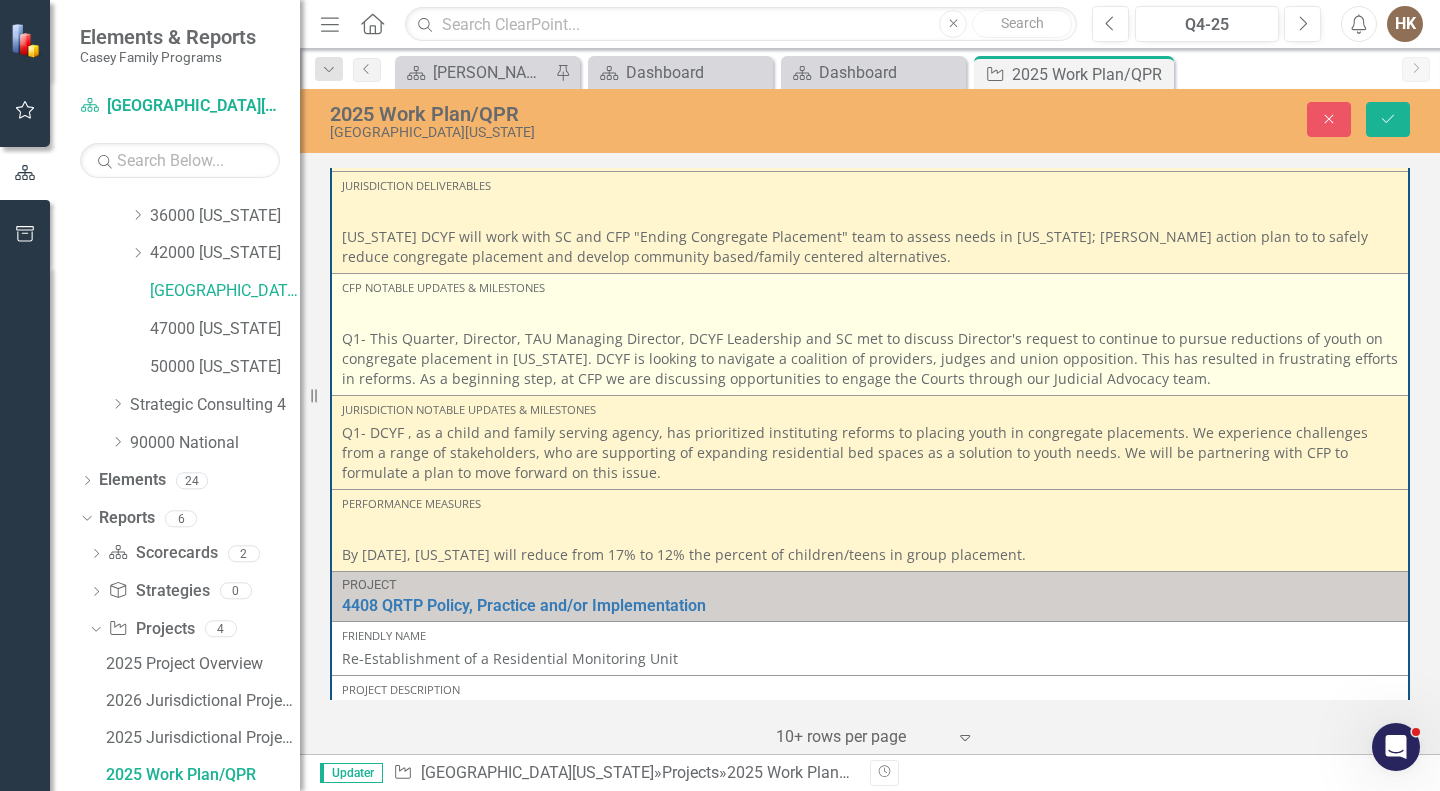 click on "Q1- This Quarter, Director, TAU Managing Director, DCYF Leadership and SC met to discuss Director's request to continue to pursue reductions of youth on congregate placement in [US_STATE]. DCYF is looking to navigate a coalition of providers, judges and union opposition. This has resulted in frustrating efforts in reforms. As a beginning step, at CFP we are discussing opportunities to engage the Courts through our Judicial Advocacy team." at bounding box center [870, 357] 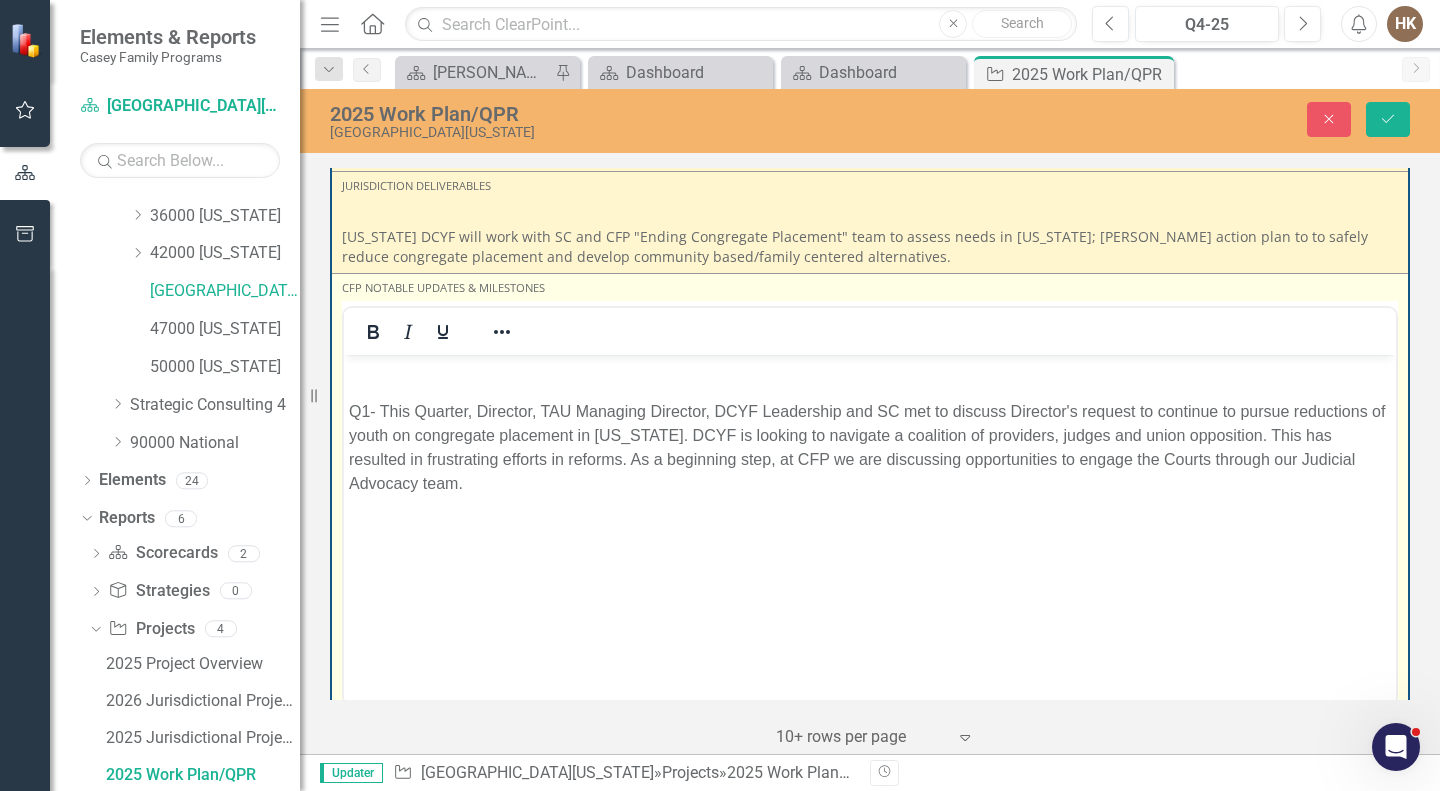 scroll, scrollTop: 0, scrollLeft: 0, axis: both 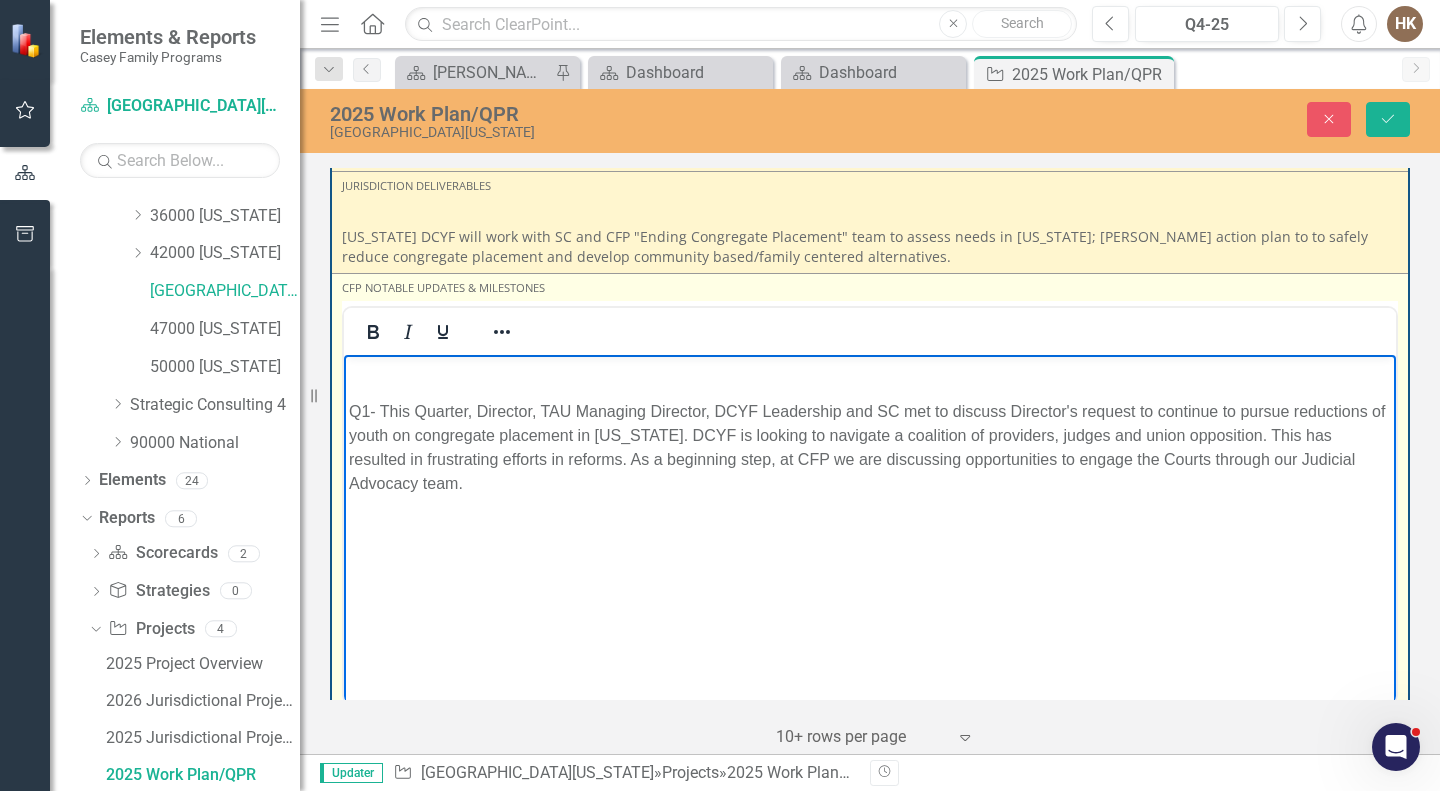 click on "Q1- This Quarter, Director, TAU Managing Director, DCYF Leadership and SC met to discuss Director's request to continue to pursue reductions of youth on congregate placement in [US_STATE]. DCYF is looking to navigate a coalition of providers, judges and union opposition. This has resulted in frustrating efforts in reforms. As a beginning step, at CFP we are discussing opportunities to engage the Courts through our Judicial Advocacy team." at bounding box center [870, 448] 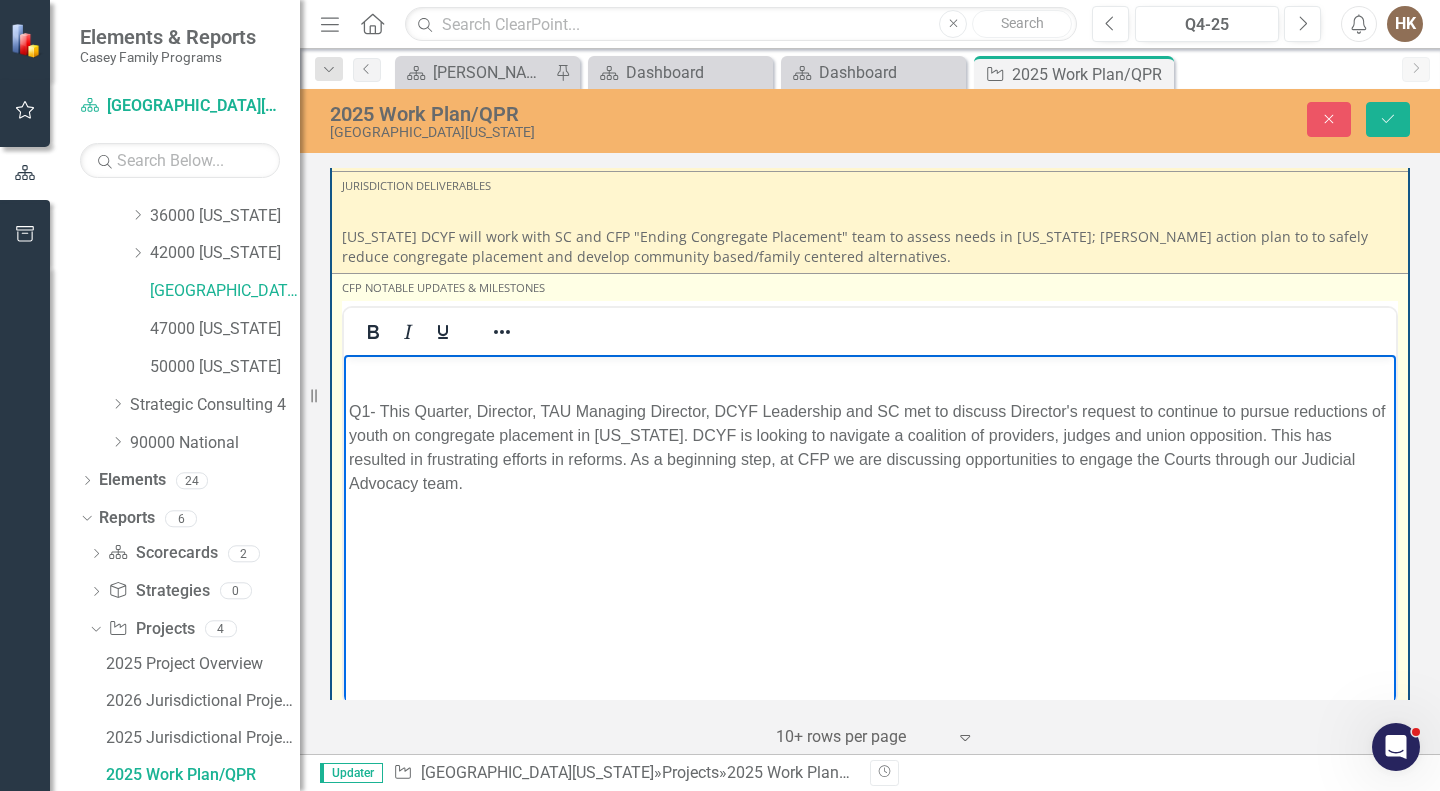 type 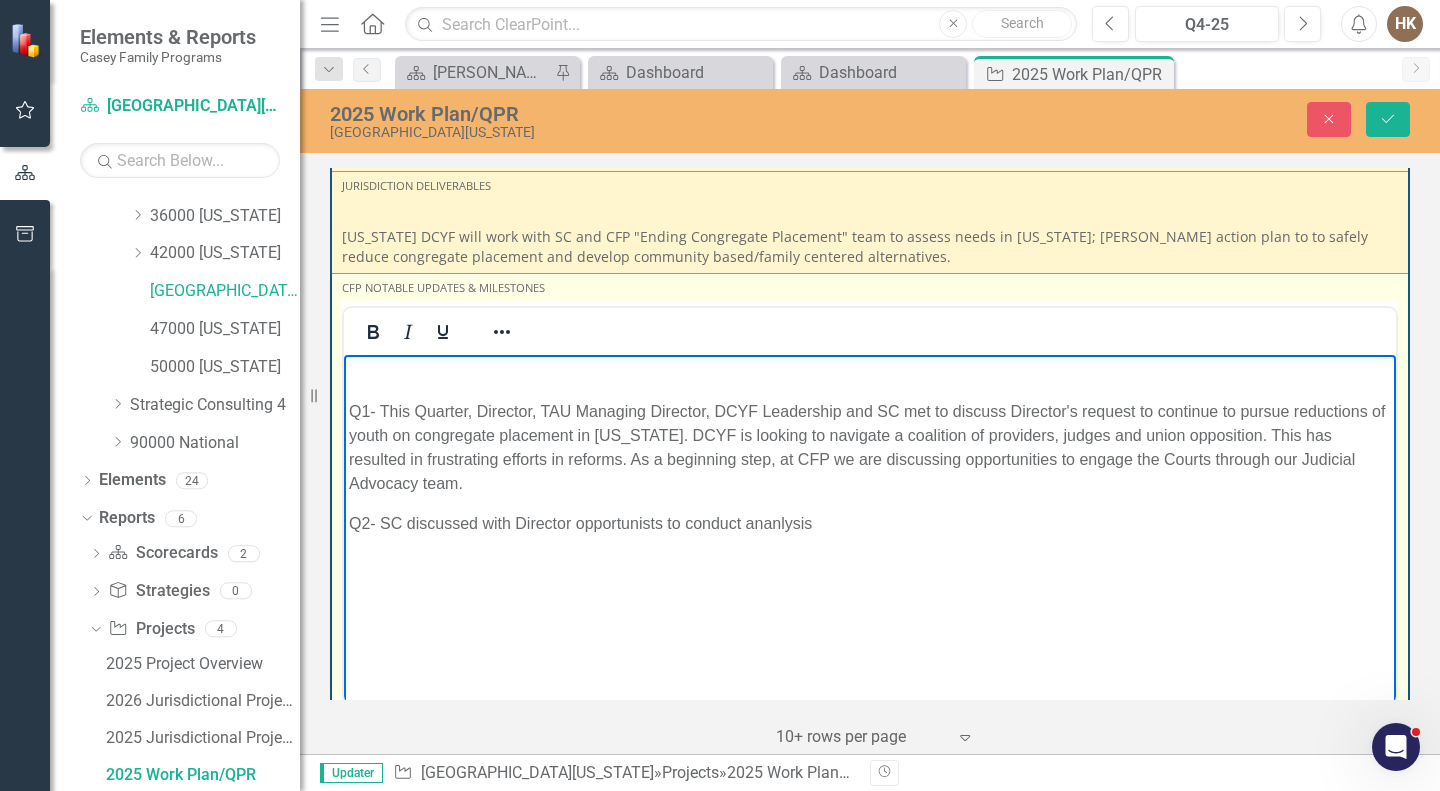 click on "Q2- SC discussed with Director opportunists to conduct ananlysis" at bounding box center [870, 524] 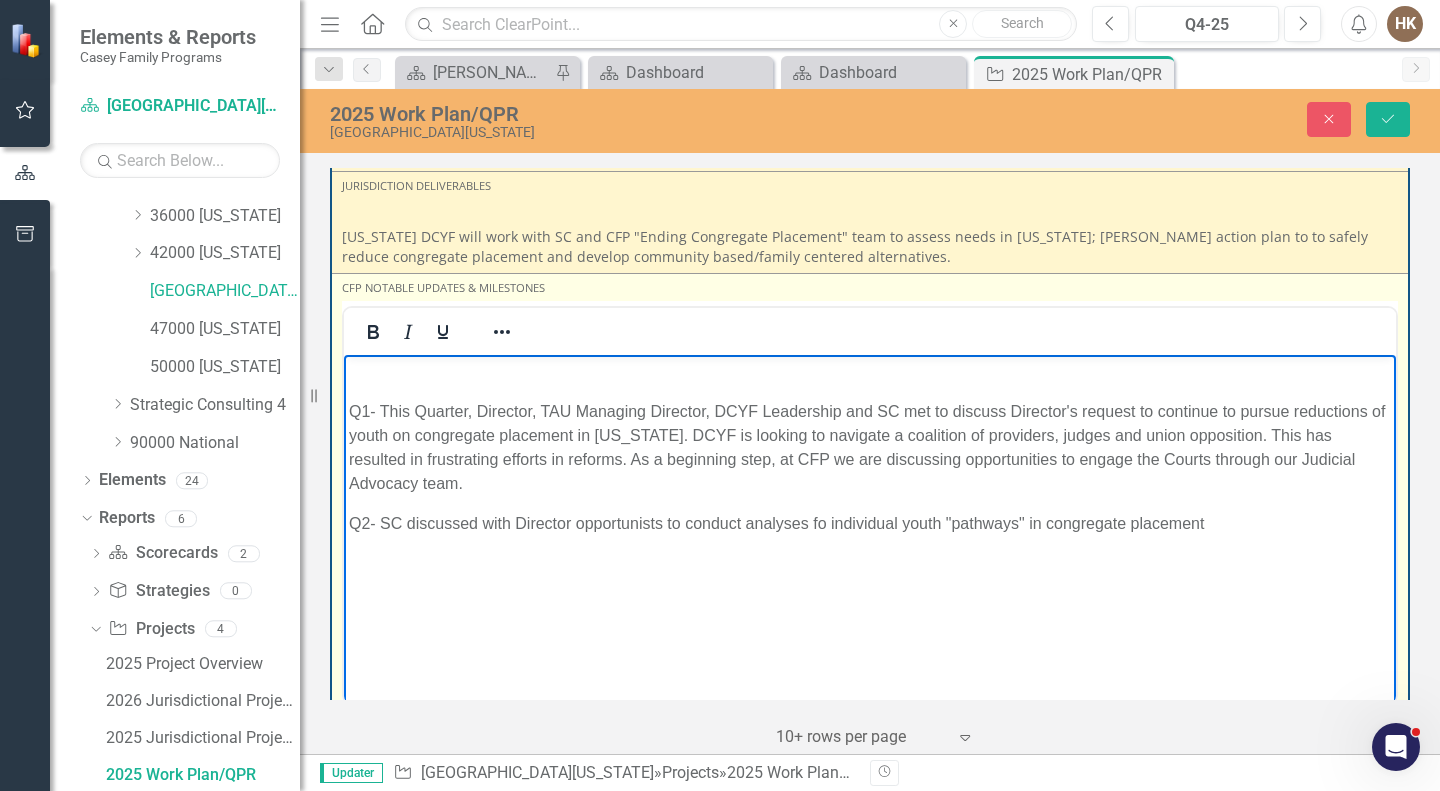 click on "Q2- SC discussed with Director opportunists to conduct analyses fo individual youth "pathways" in congregate placement" at bounding box center [870, 524] 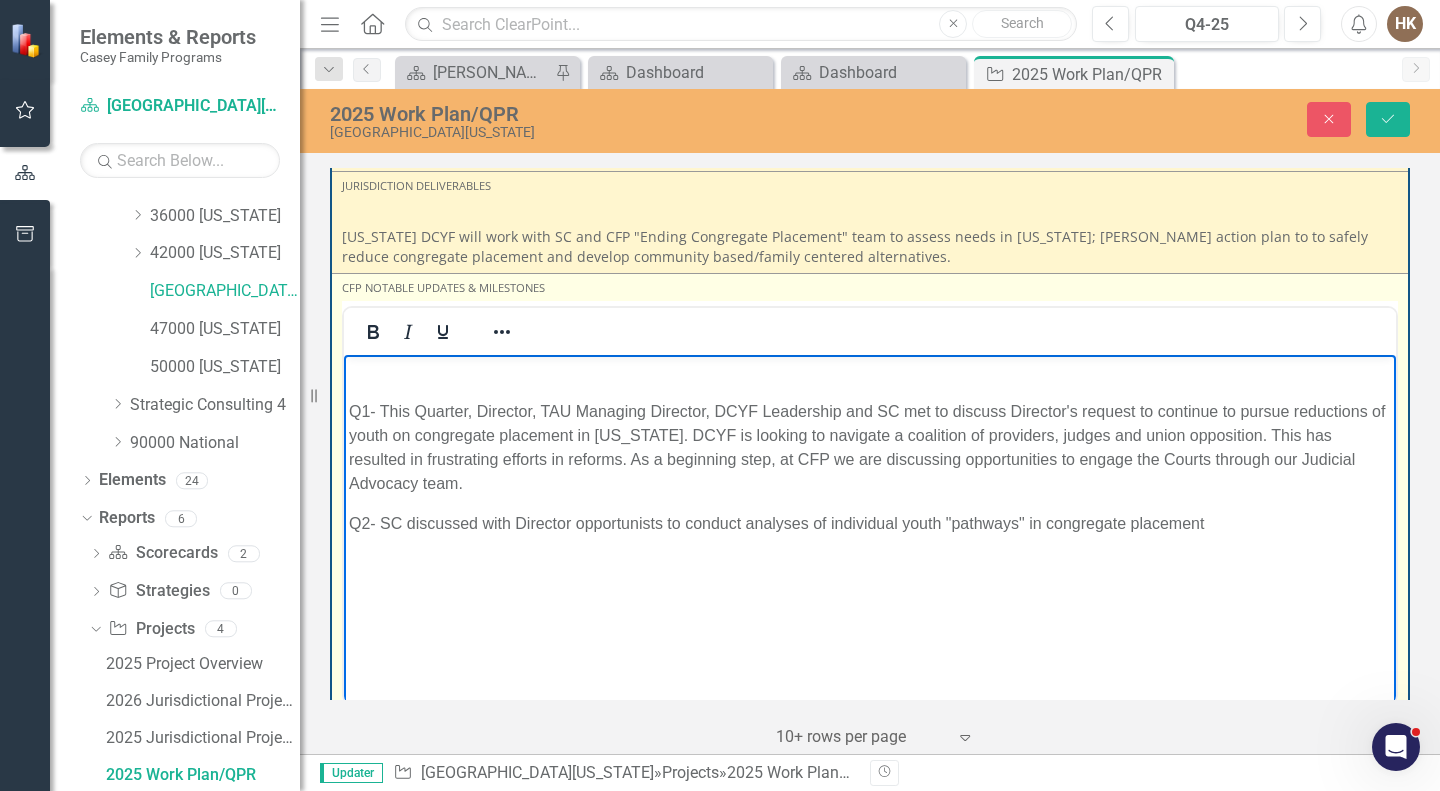 click on "Q2- SC discussed with Director opportunists to conduct analyses of individual youth "pathways" in congregate placement" at bounding box center [870, 524] 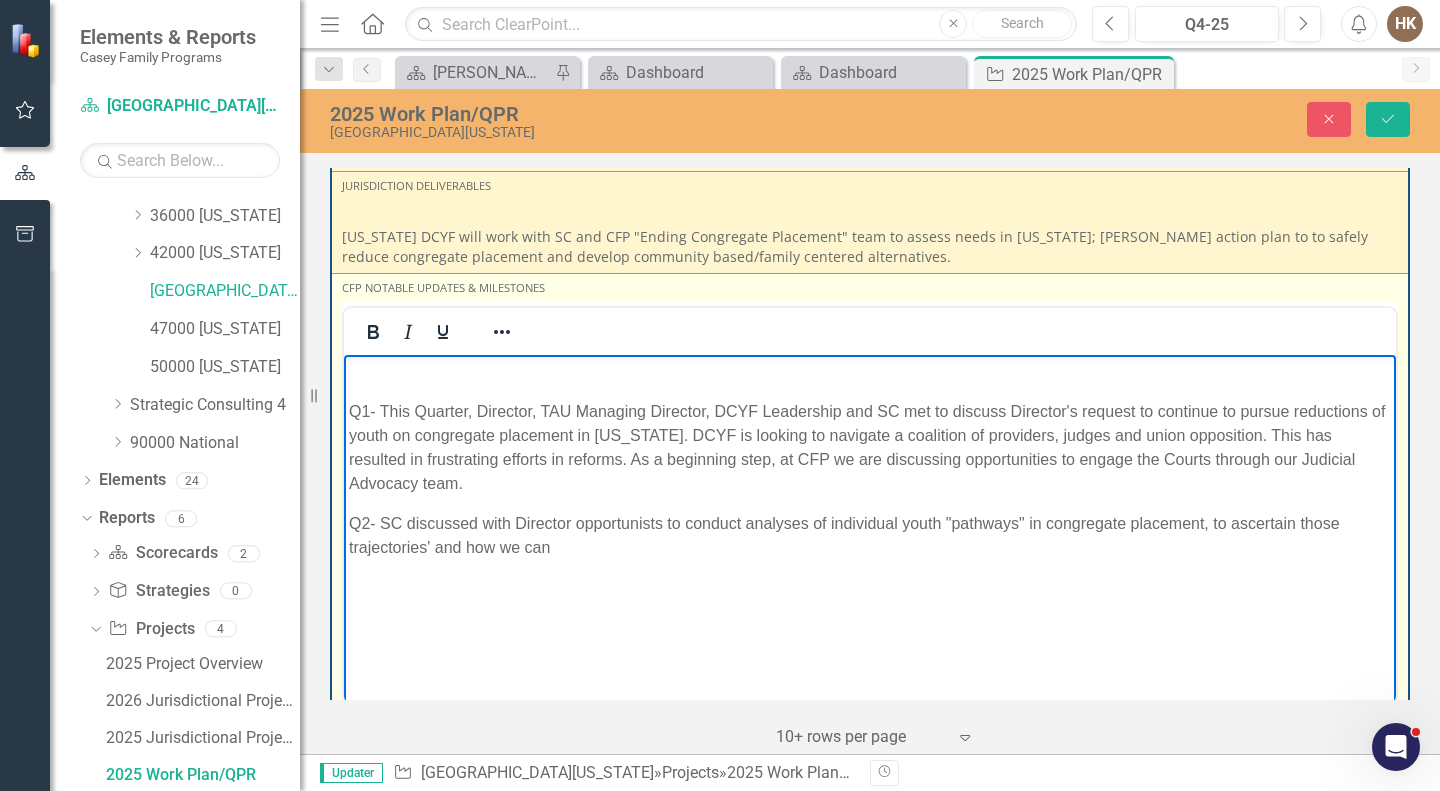 click on "Q2- SC discussed with Director opportunists to conduct analyses of individual youth "pathways" in congregate placement, to ascertain those trajectories' and how we can" at bounding box center [870, 536] 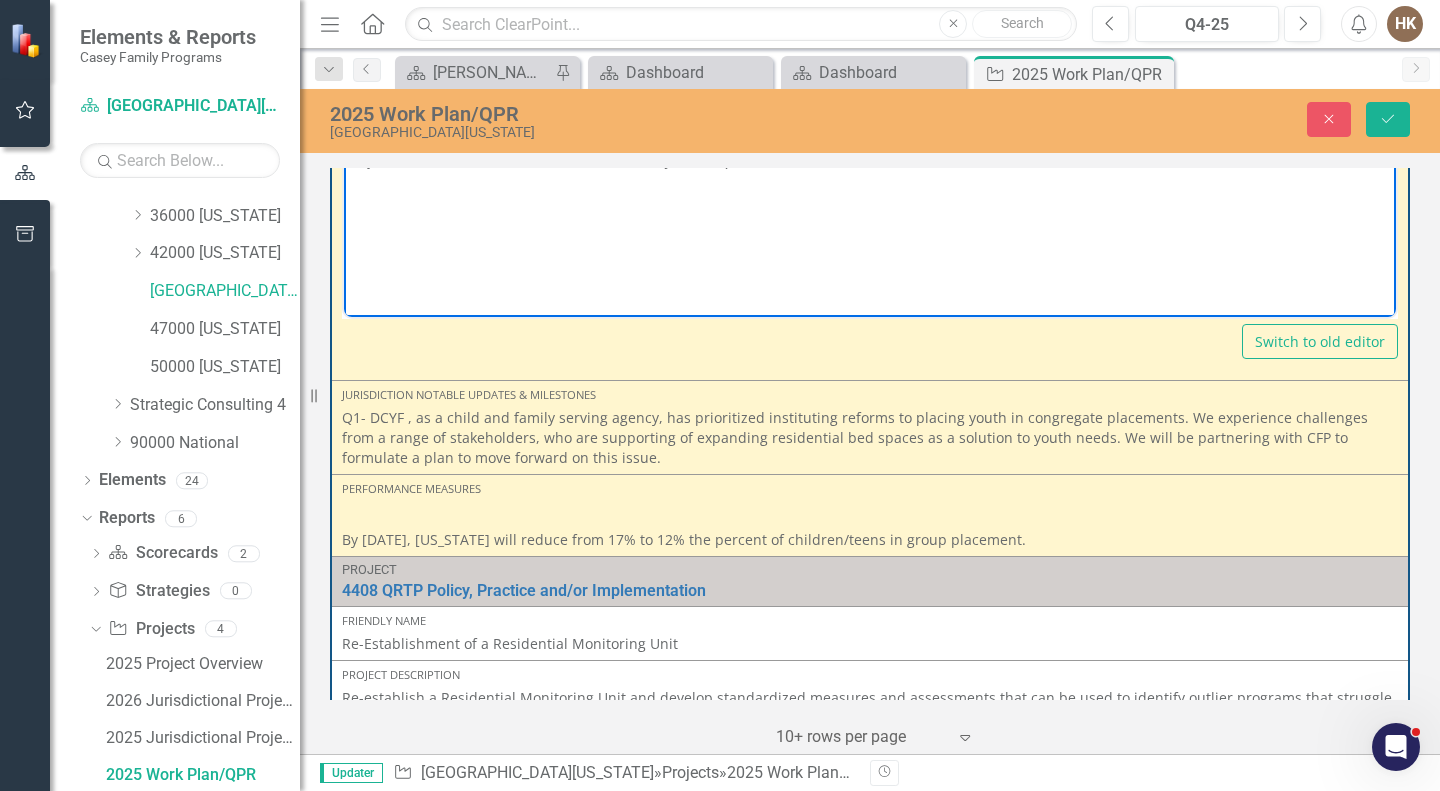 scroll, scrollTop: 2574, scrollLeft: 0, axis: vertical 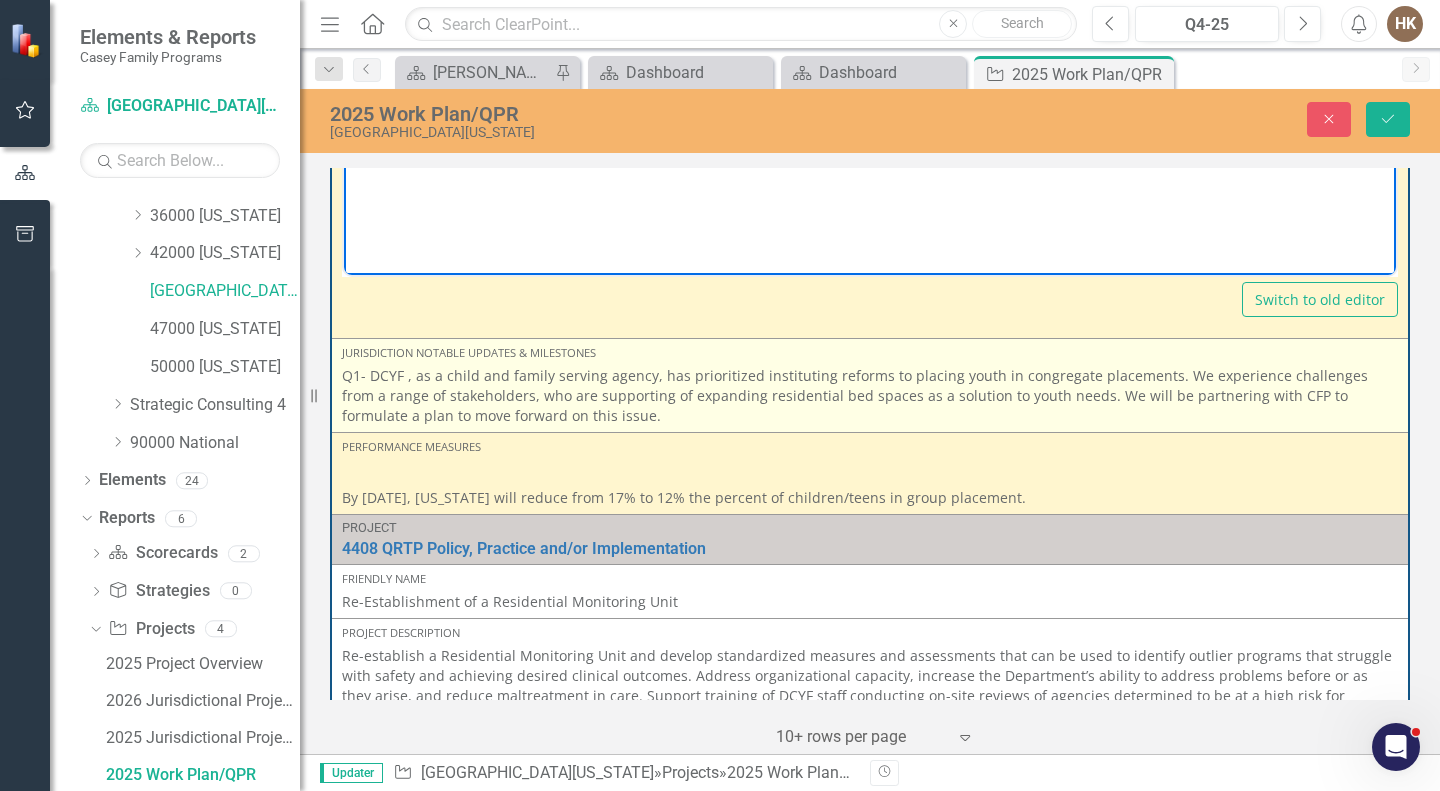 click on "Q1- DCYF , as a child and family serving agency, has prioritized instituting reforms to placing youth in congregate placements. We experience challenges from a range of stakeholders, who are supporting of expanding residential bed spaces as a solution to youth needs. We will be partnering with CFP to formulate a plan to move forward on this issue." at bounding box center [870, 396] 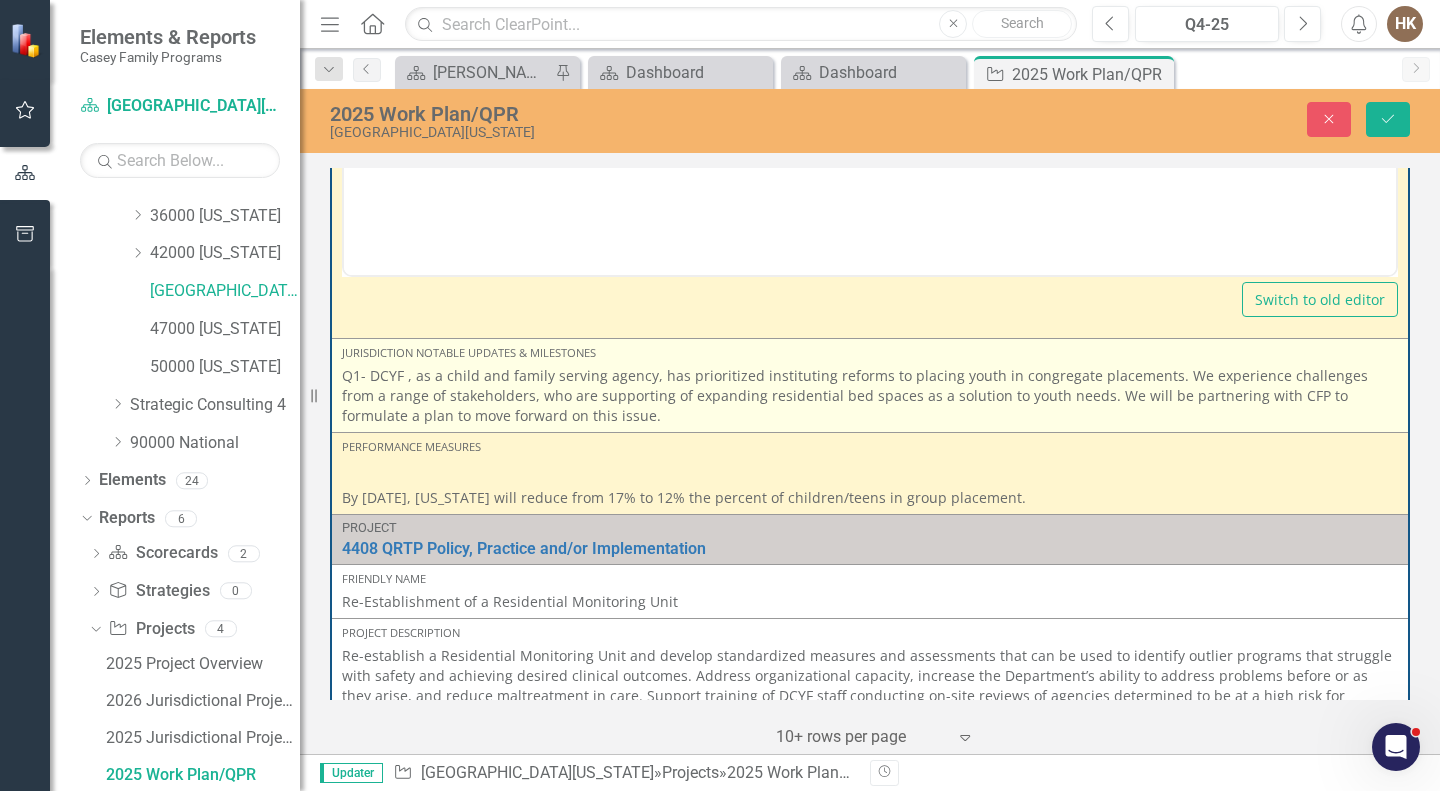click on "Q1- DCYF , as a child and family serving agency, has prioritized instituting reforms to placing youth in congregate placements. We experience challenges from a range of stakeholders, who are supporting of expanding residential bed spaces as a solution to youth needs. We will be partnering with CFP to formulate a plan to move forward on this issue." at bounding box center (870, 396) 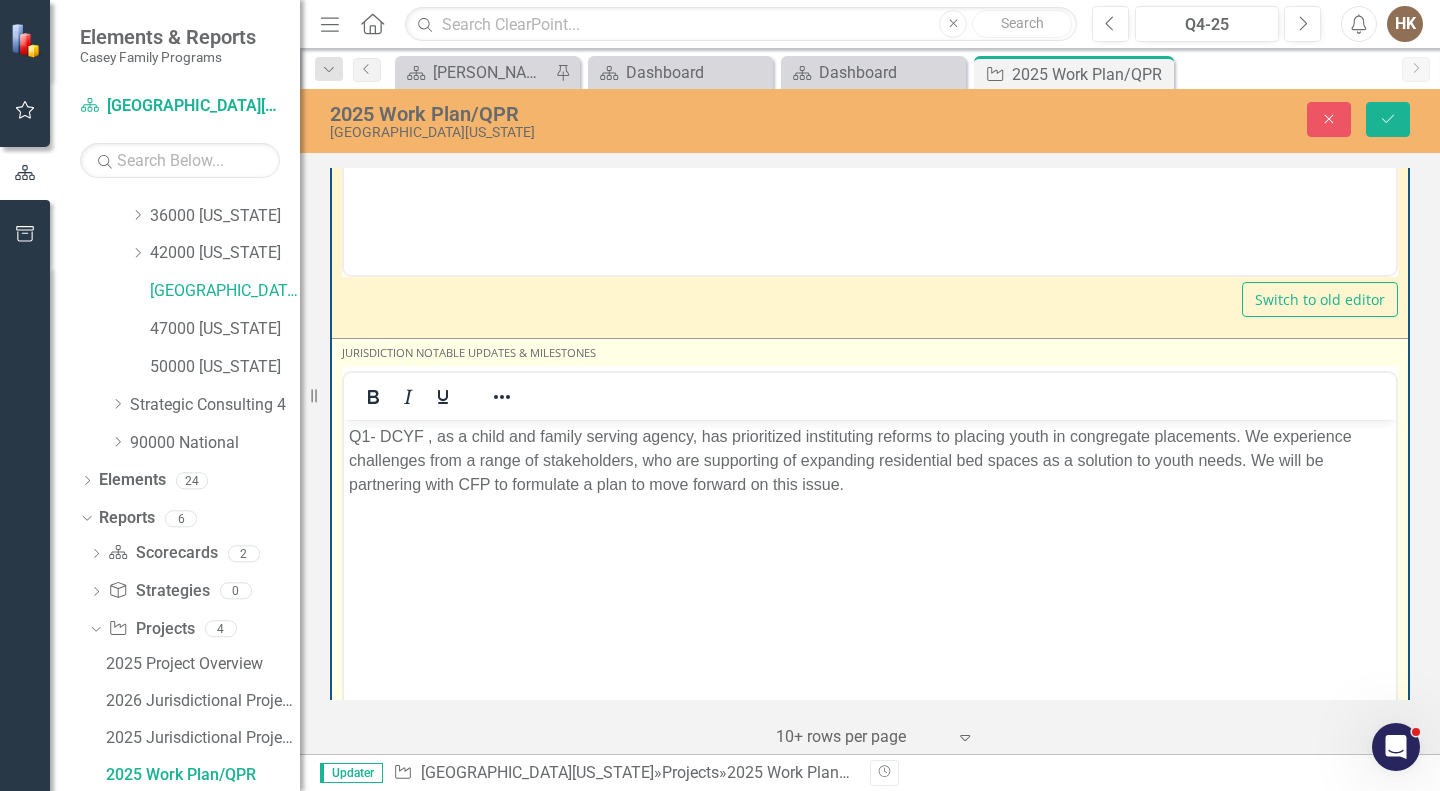 scroll, scrollTop: 0, scrollLeft: 0, axis: both 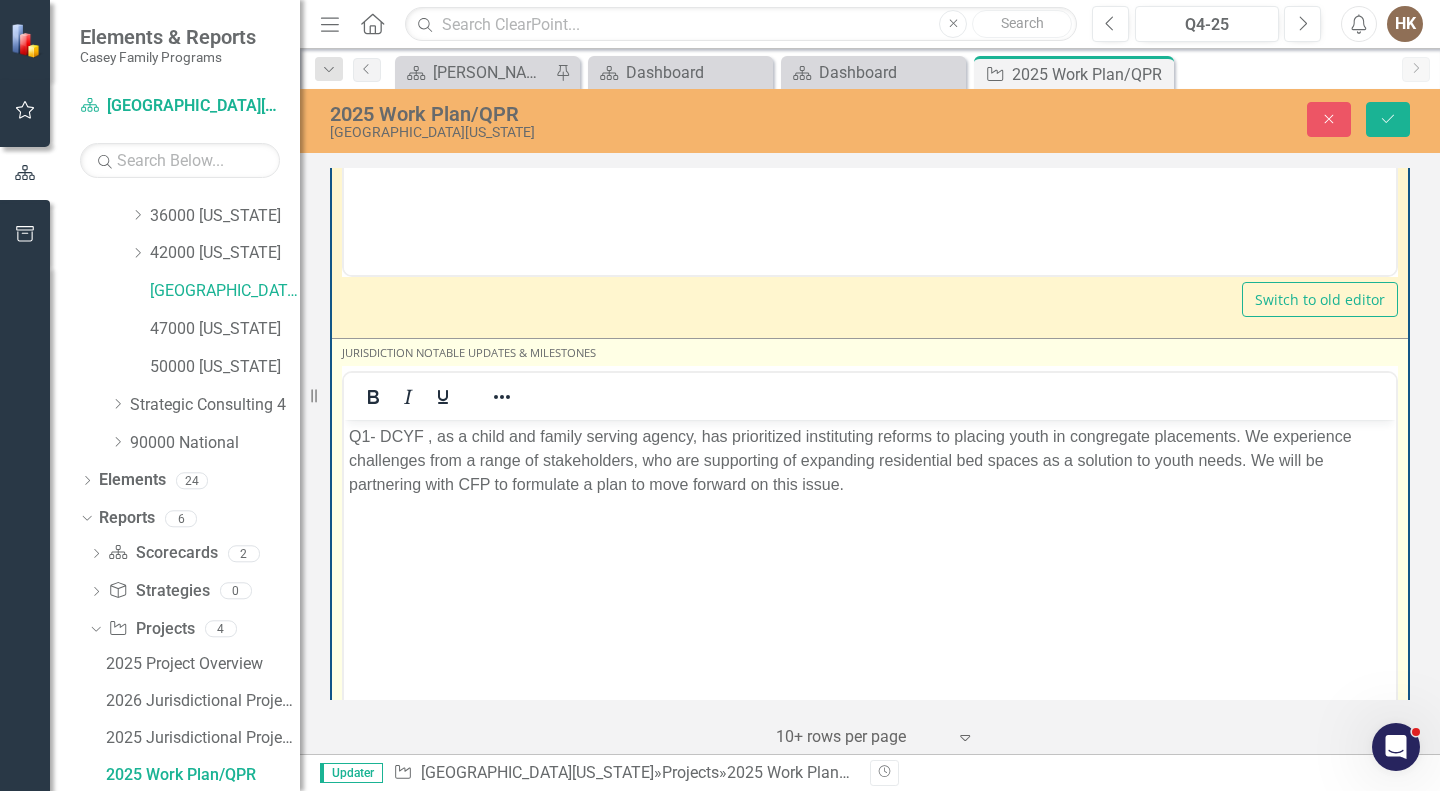 click on "Q1- DCYF , as a child and family serving agency, has prioritized instituting reforms to placing youth in congregate placements. We experience challenges from a range of stakeholders, who are supporting of expanding residential bed spaces as a solution to youth needs. We will be partnering with CFP to formulate a plan to move forward on this issue." at bounding box center (870, 461) 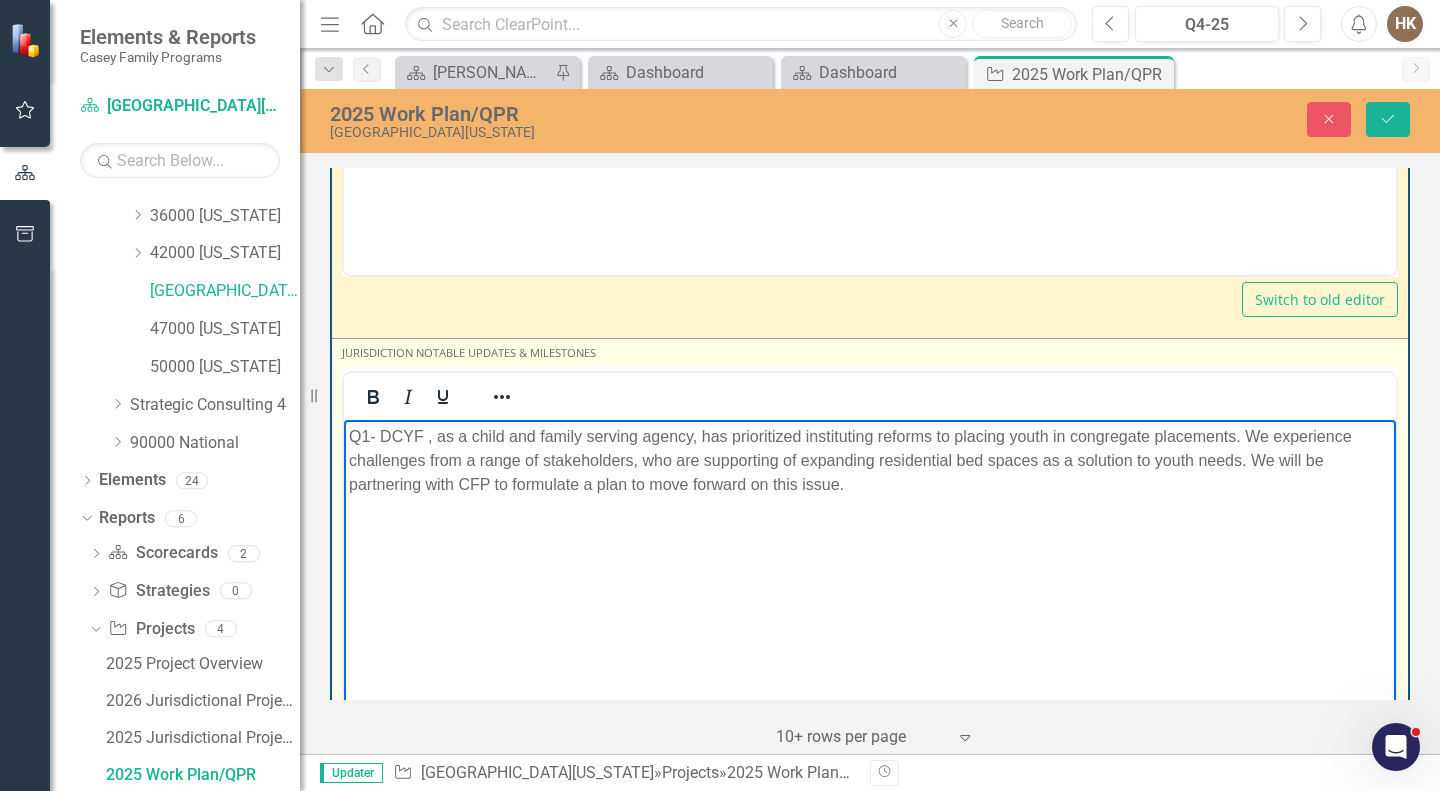 type 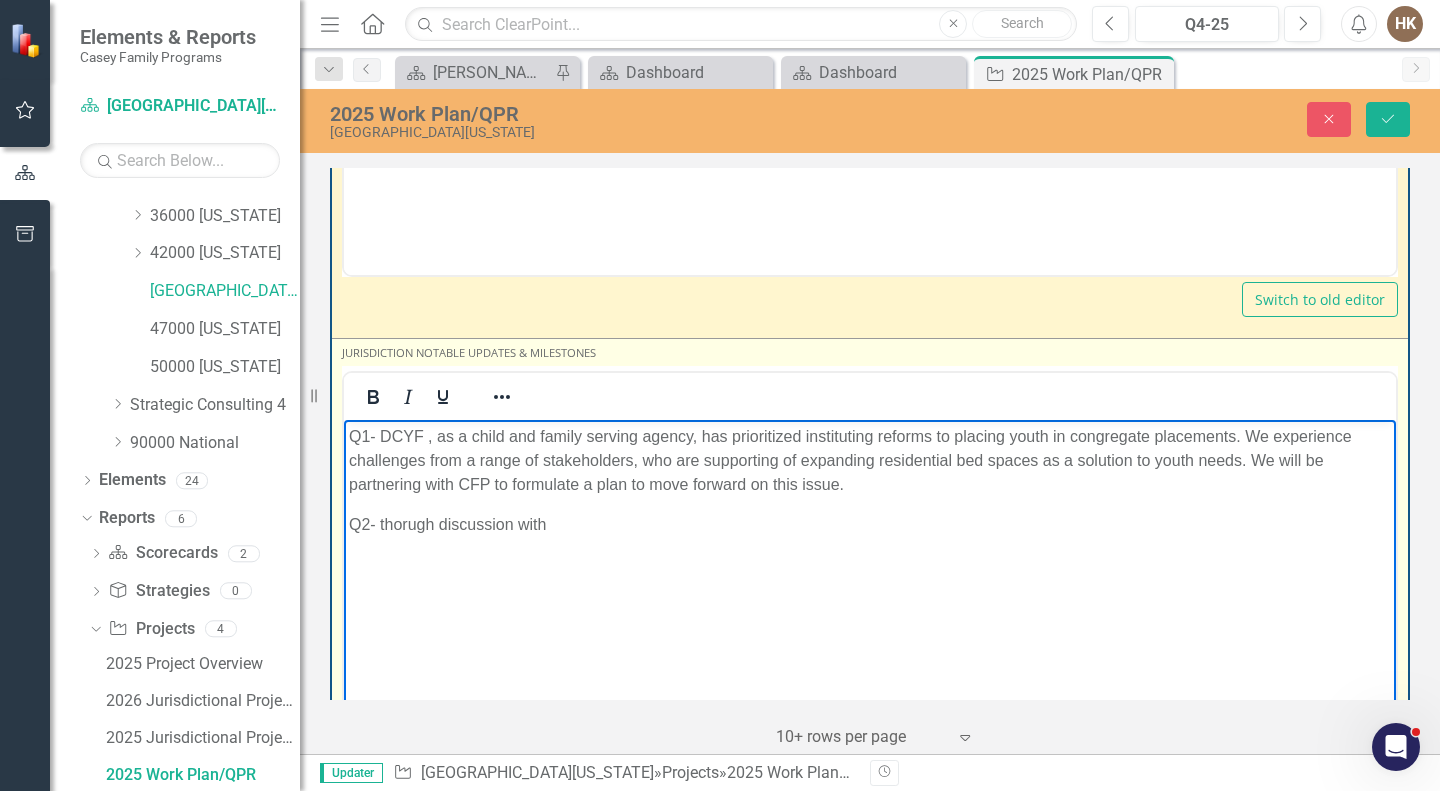 drag, startPoint x: 858, startPoint y: 485, endPoint x: 664, endPoint y: 519, distance: 196.95685 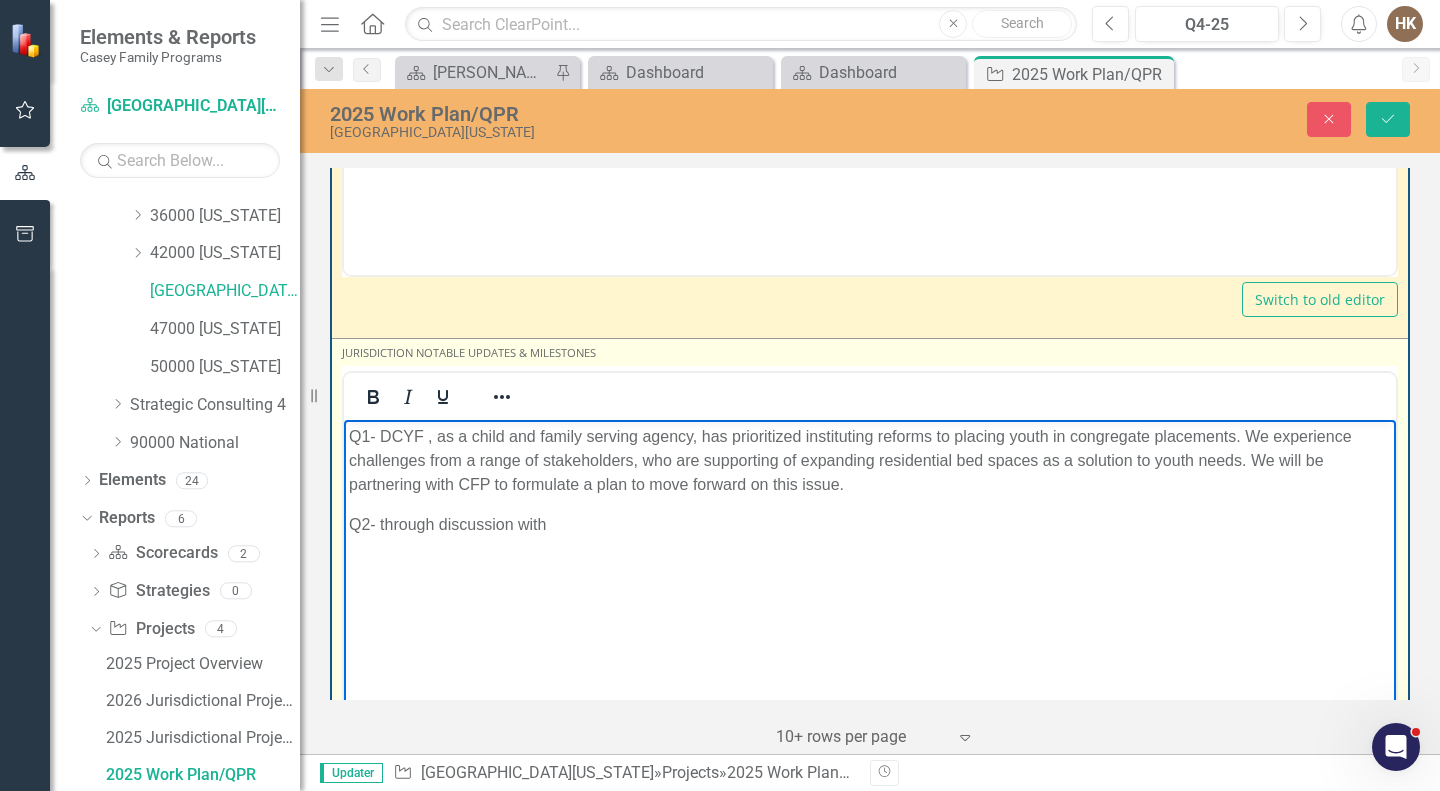 click on "Q2- through discussion with" at bounding box center (870, 525) 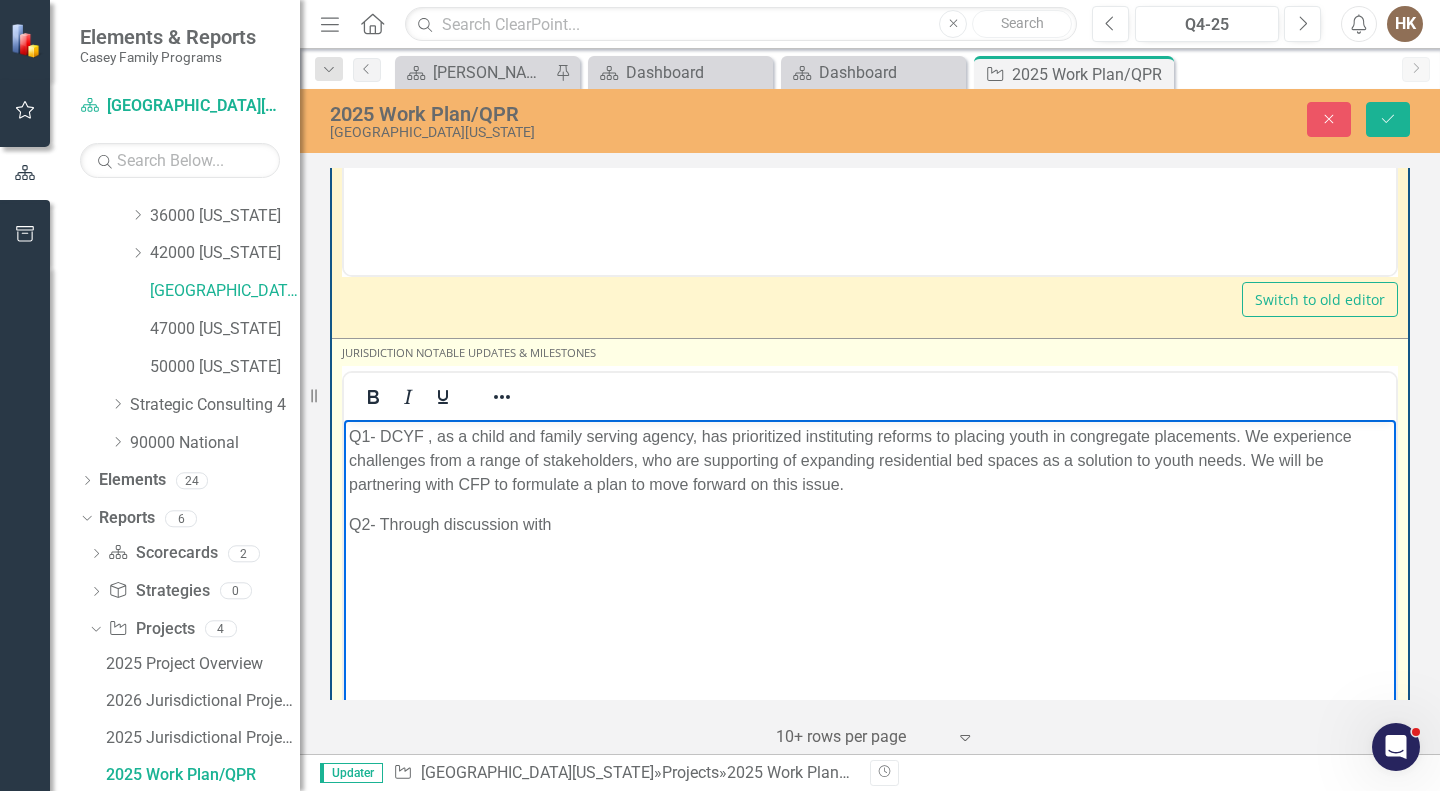 click on "Q2- Through discussion with" at bounding box center (870, 525) 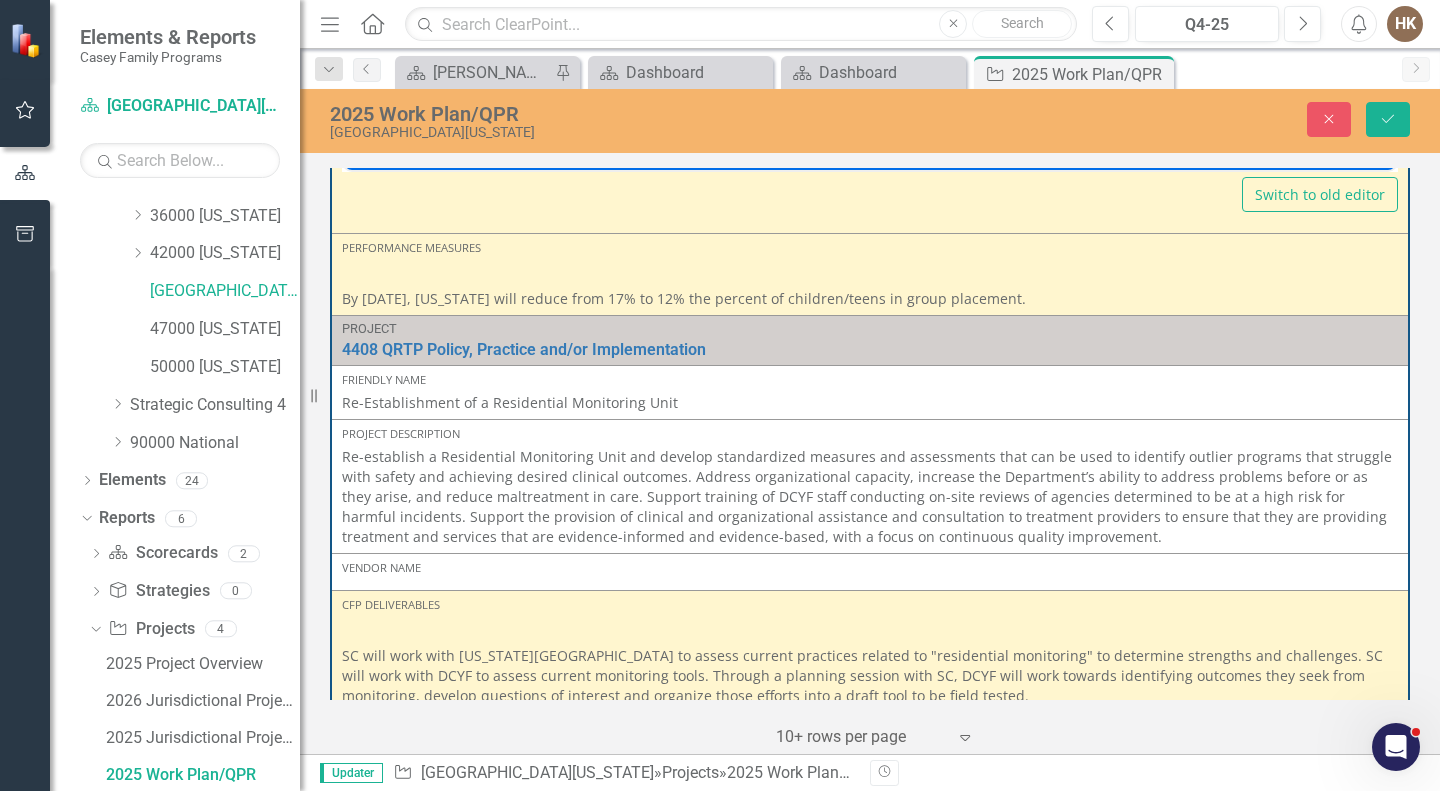 scroll, scrollTop: 3195, scrollLeft: 0, axis: vertical 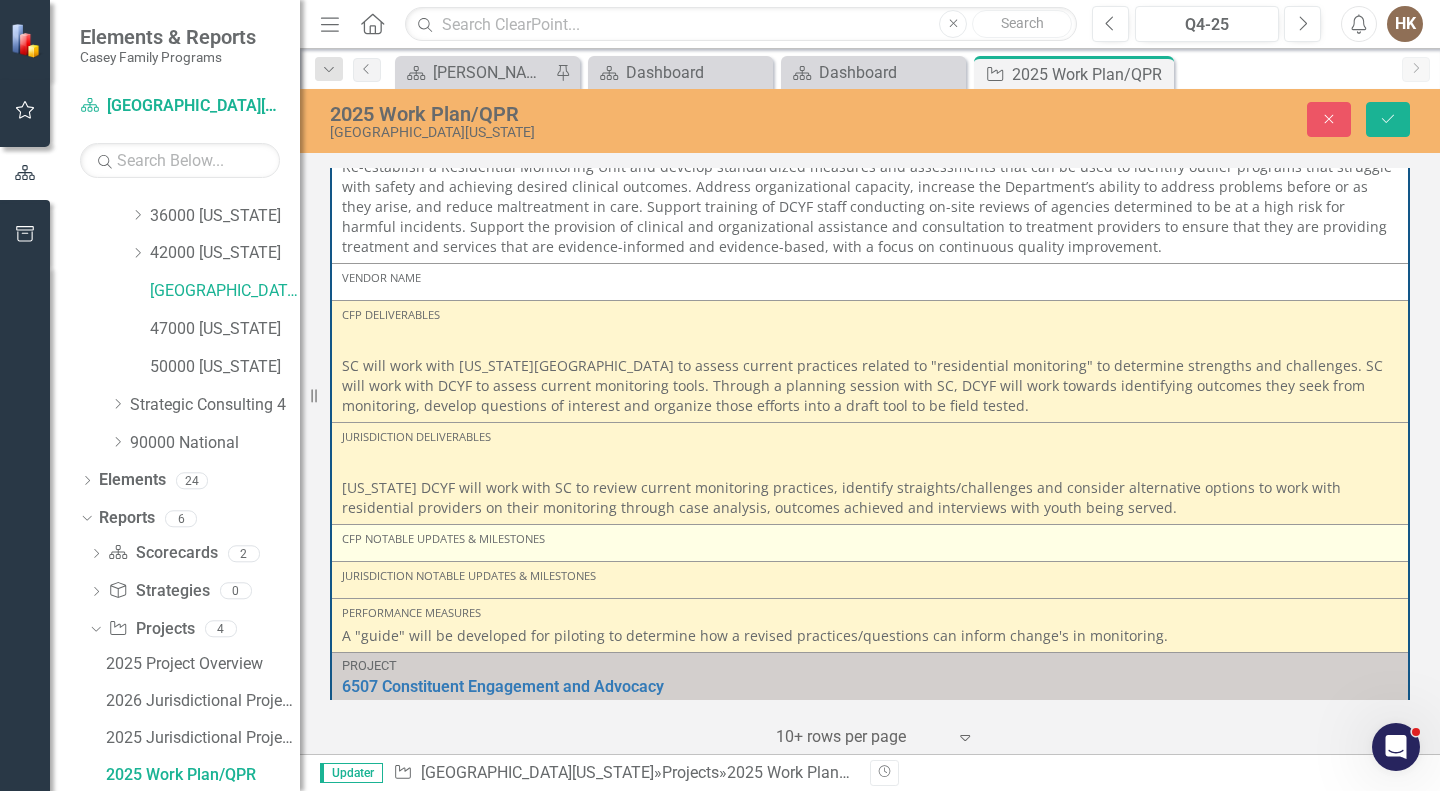 click on "CFP Notable Updates & Milestones" at bounding box center (870, 539) 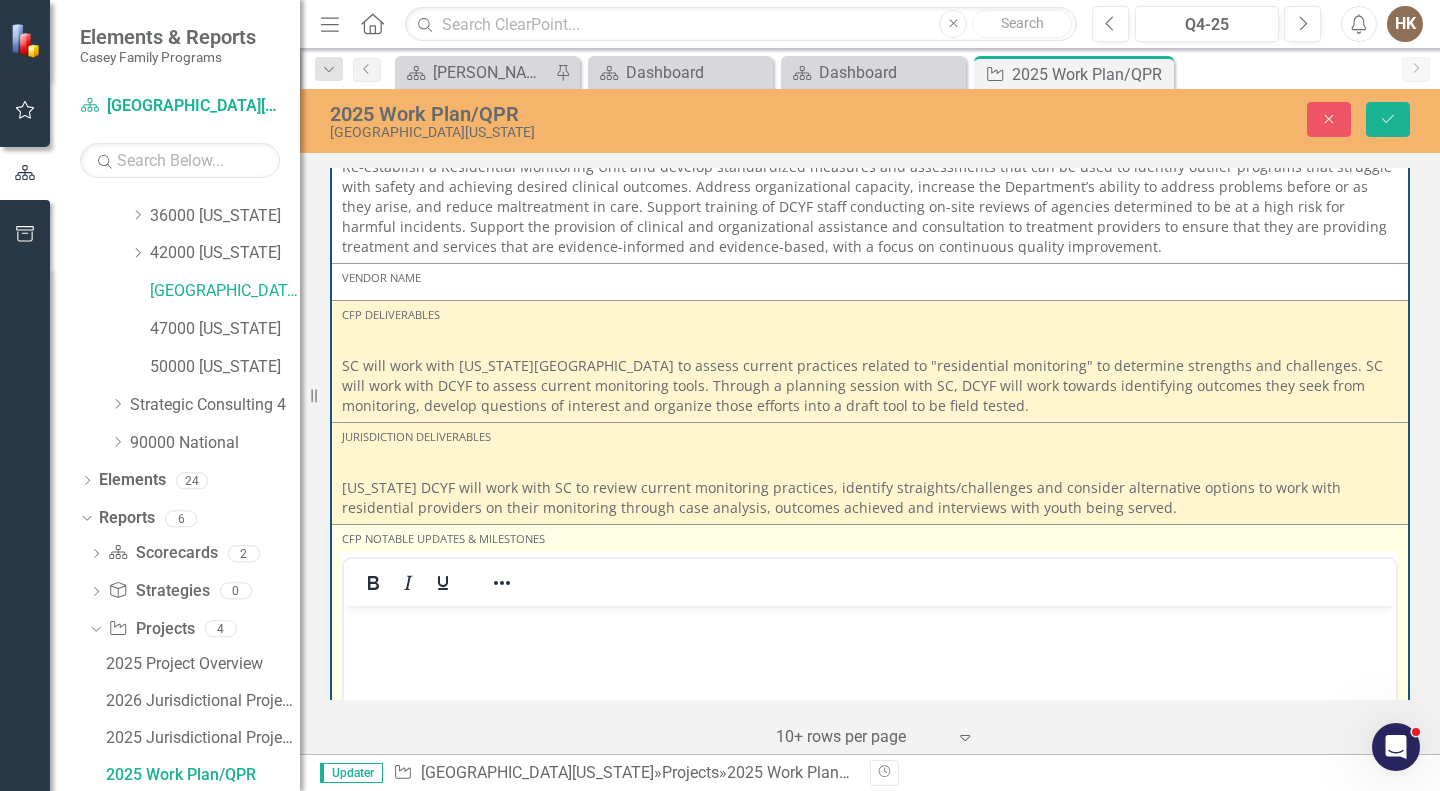 scroll, scrollTop: 0, scrollLeft: 0, axis: both 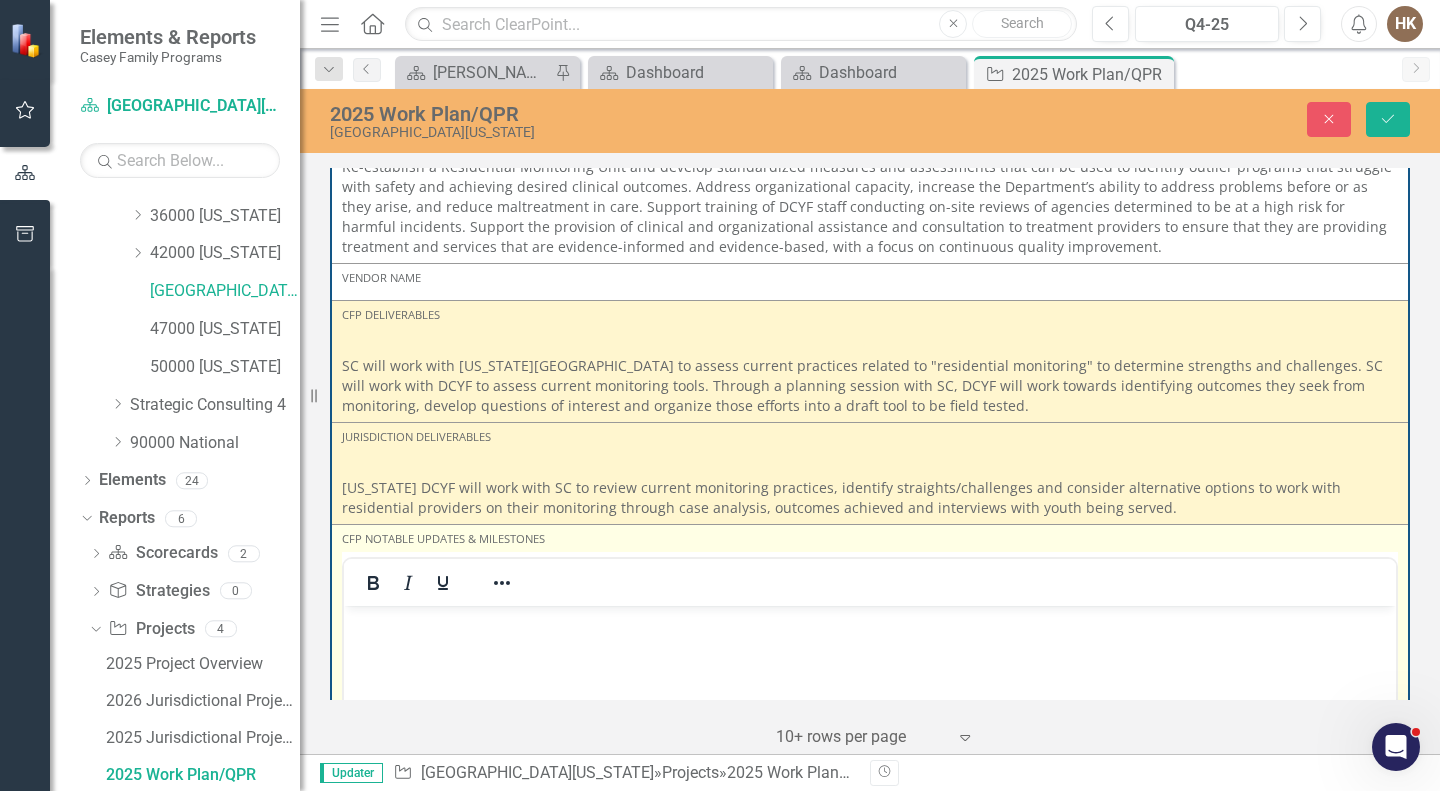 click at bounding box center (870, 755) 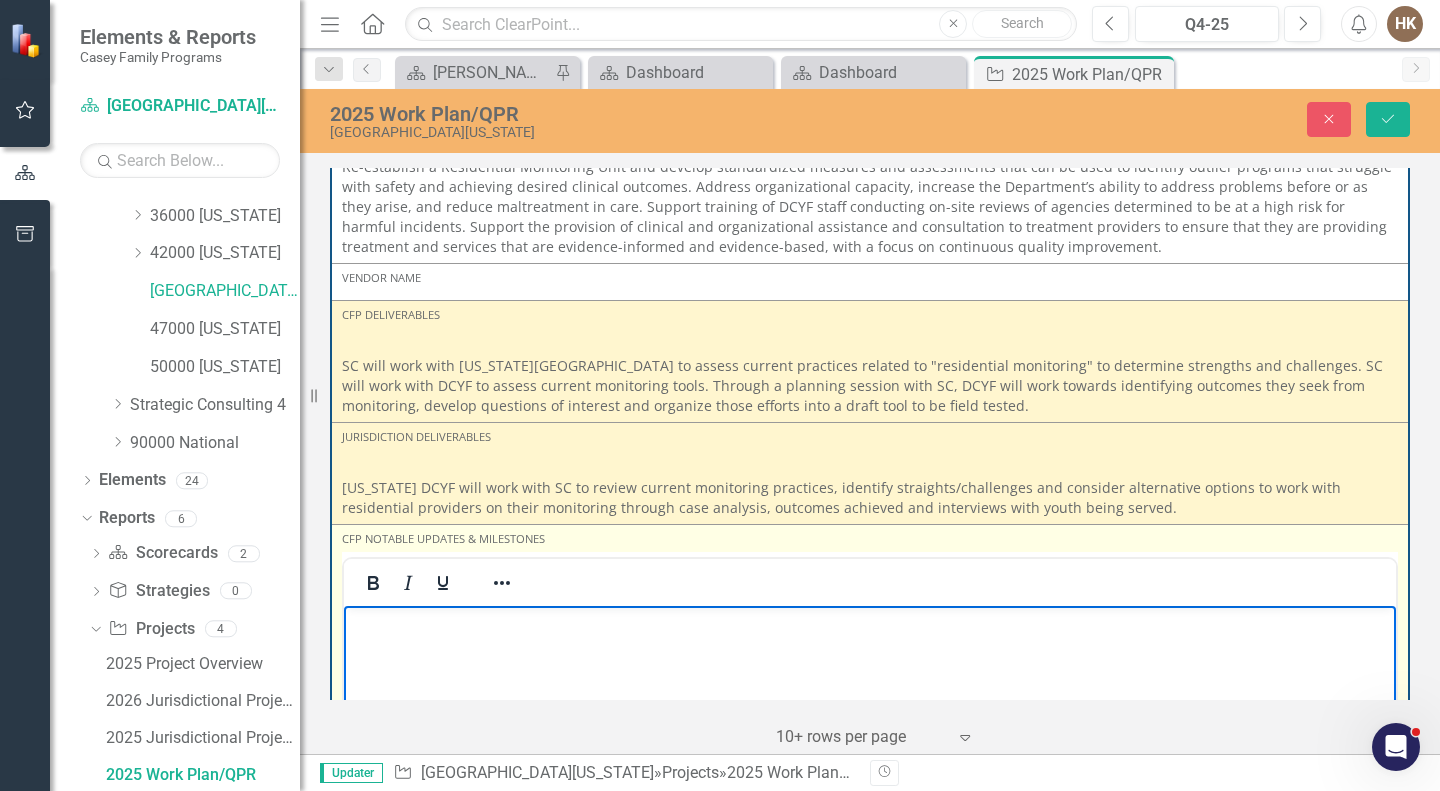 type 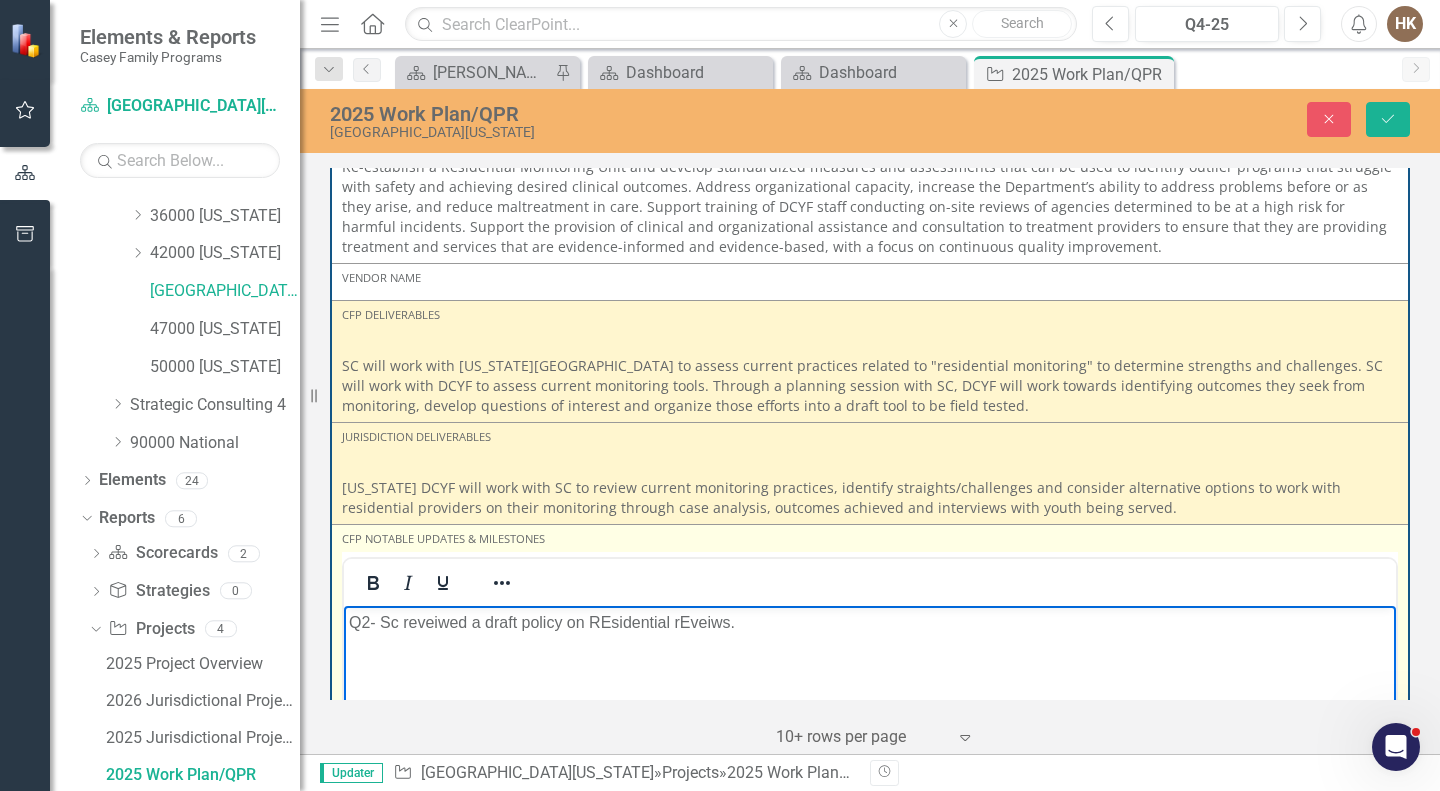 click on "Q2- Sc reveiwed a draft policy on REsidential rEveiws." at bounding box center (870, 622) 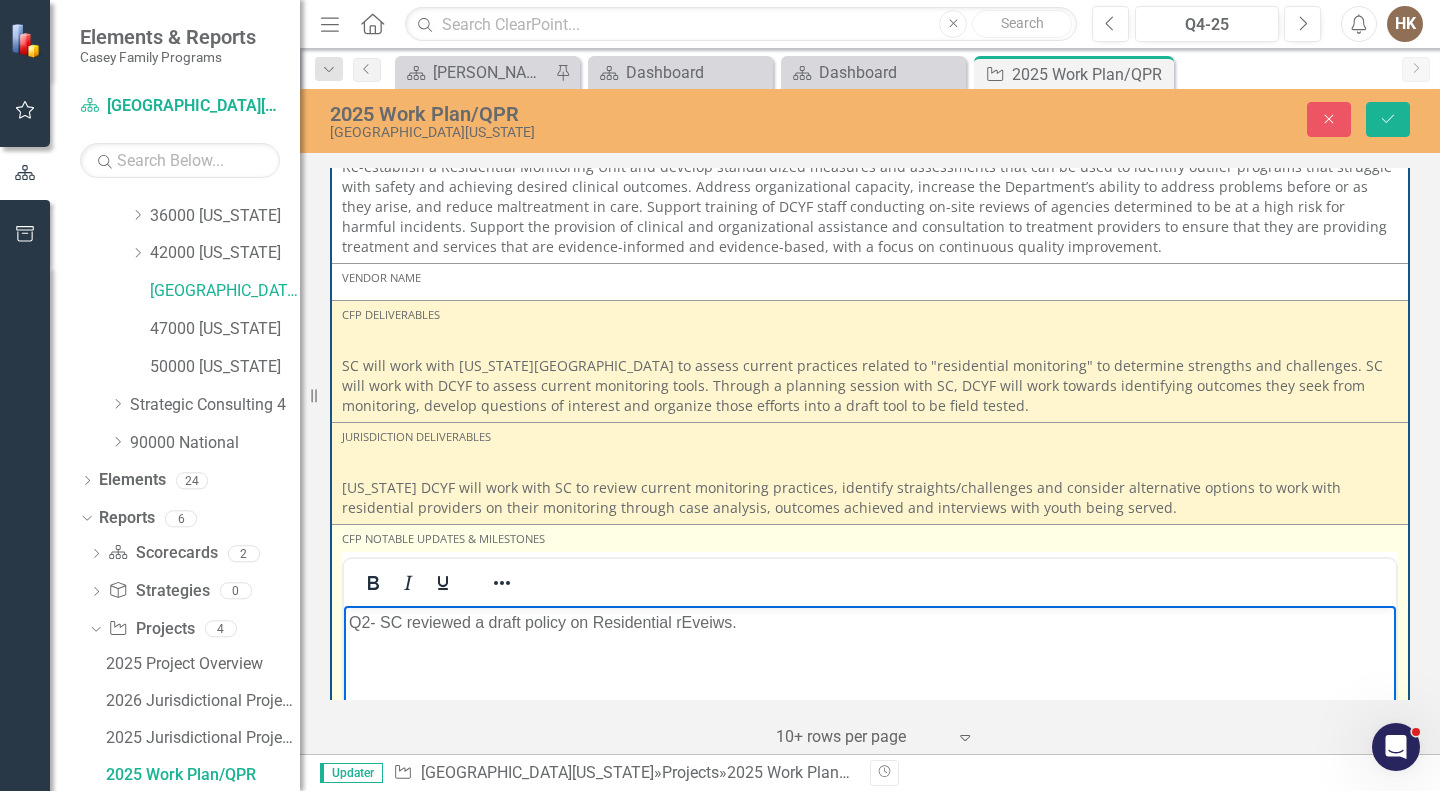 click on "Q2- SC reviewed a draft policy on Residential rEveiws." at bounding box center (870, 622) 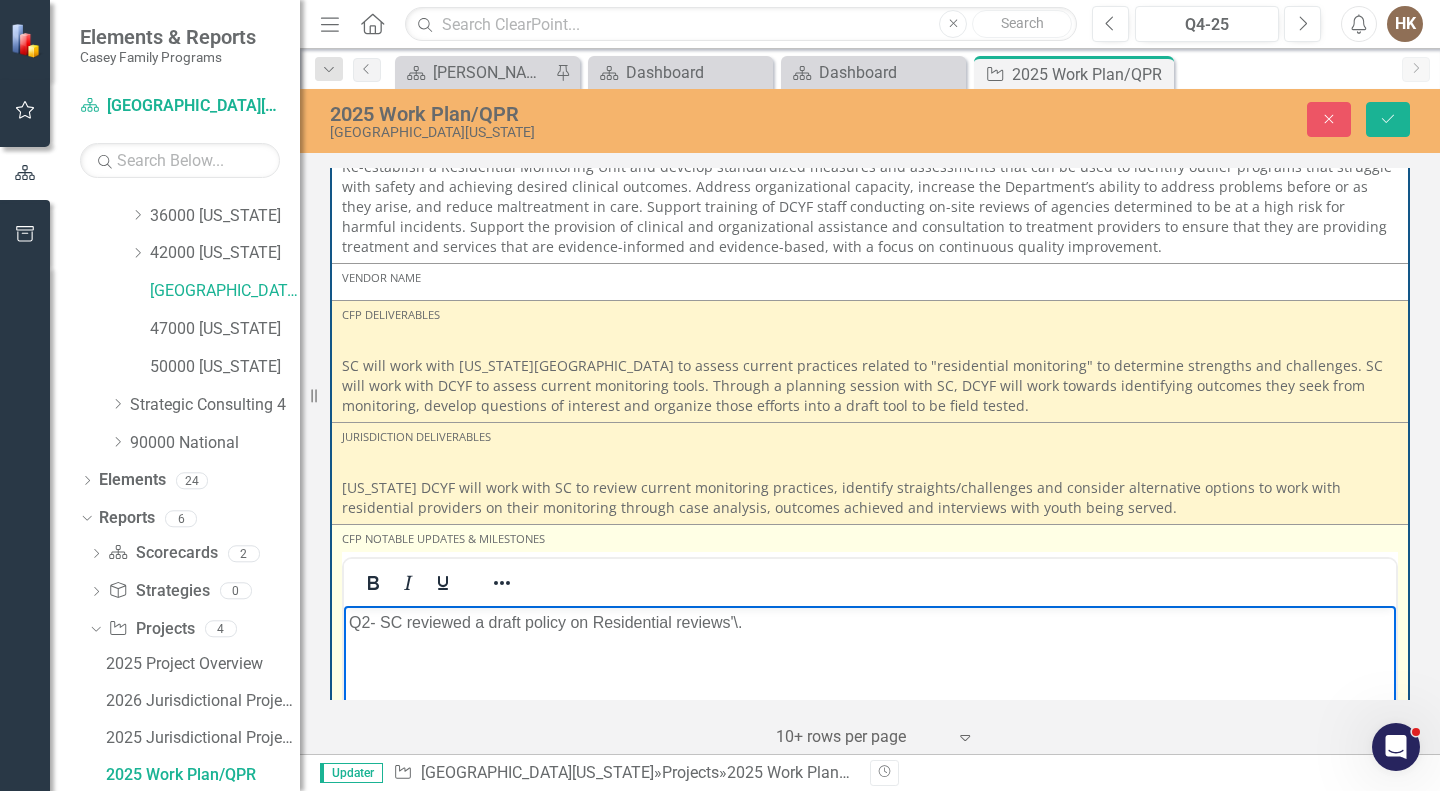 click on "Q2- SC reviewed a draft policy on Residential reviews'\." at bounding box center (870, 622) 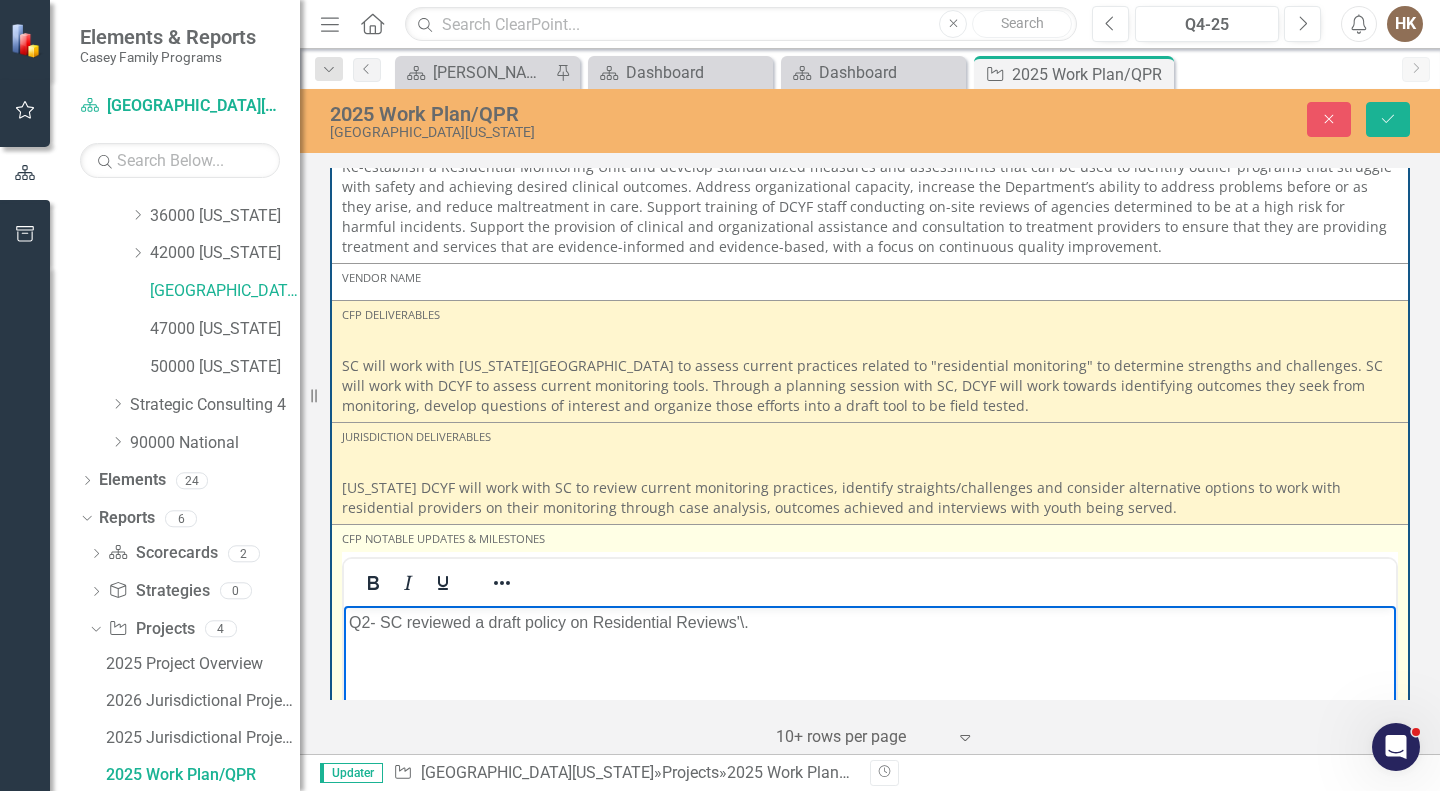 click on "Q2- SC reviewed a draft policy on Residential Reviews'\." at bounding box center [870, 622] 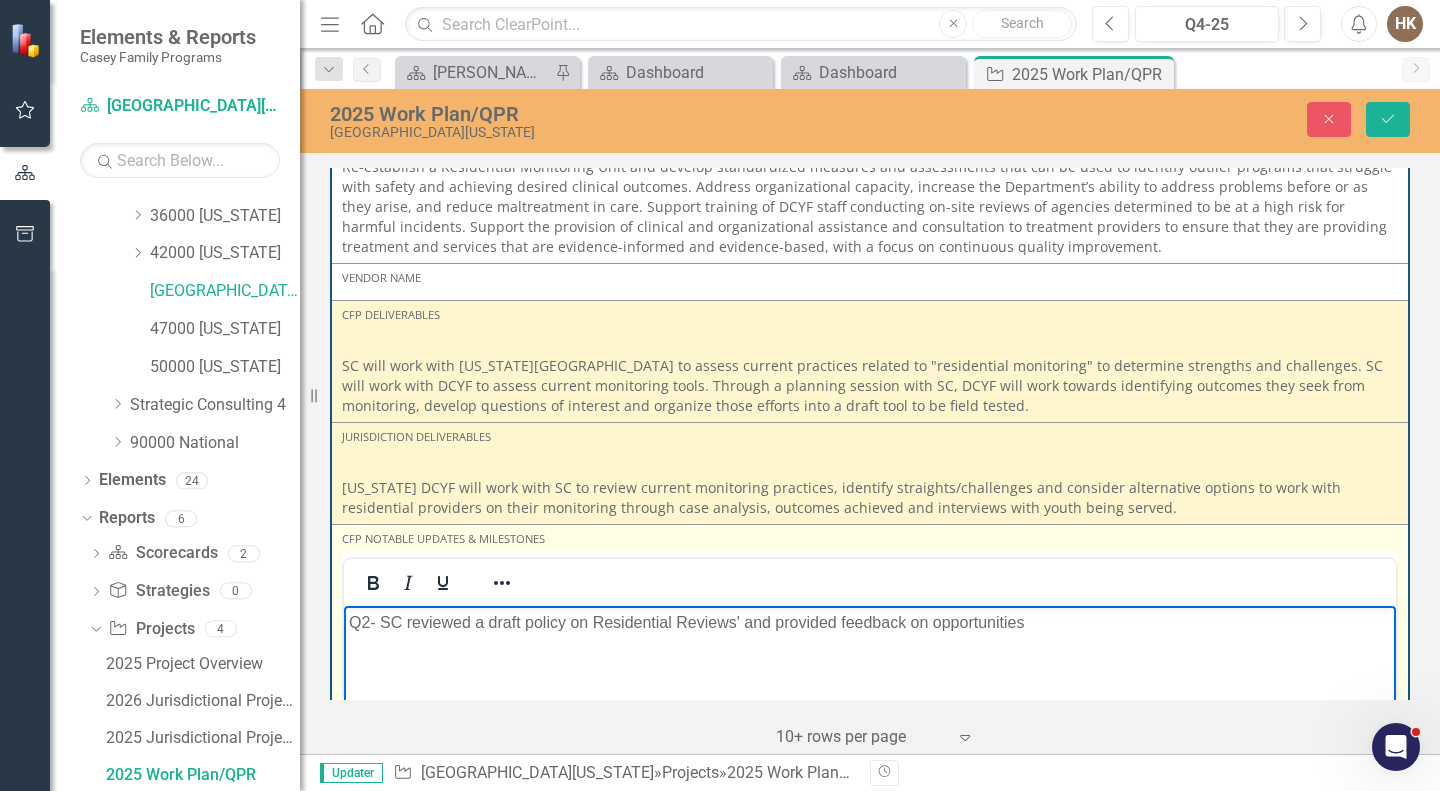 click on "Q2- SC reviewed a draft policy on Residential Reviews' and provided feedback on opportunities" at bounding box center [870, 622] 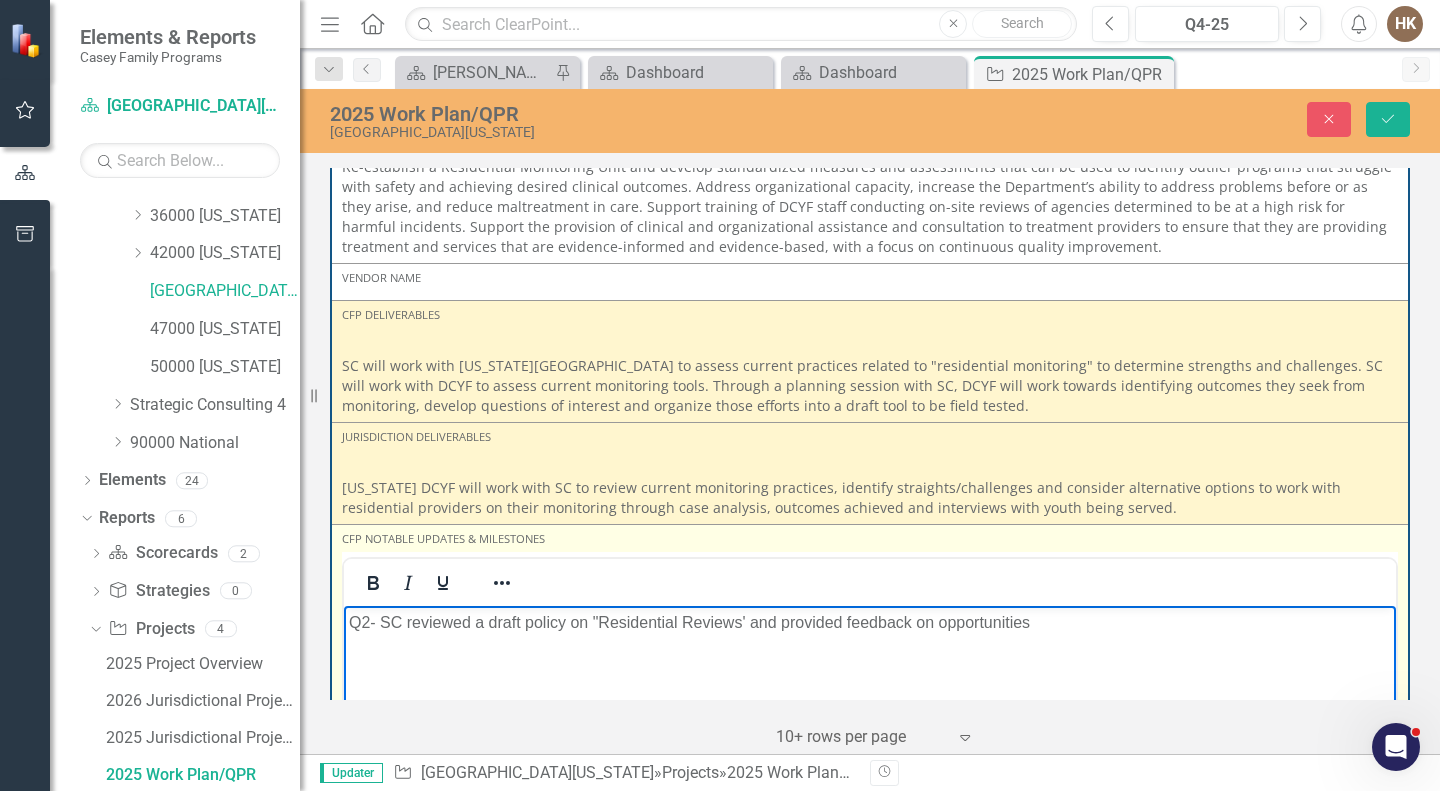 click on "Q2- SC reviewed a draft policy on "Residential Reviews' and provided feedback on opportunities" at bounding box center (870, 622) 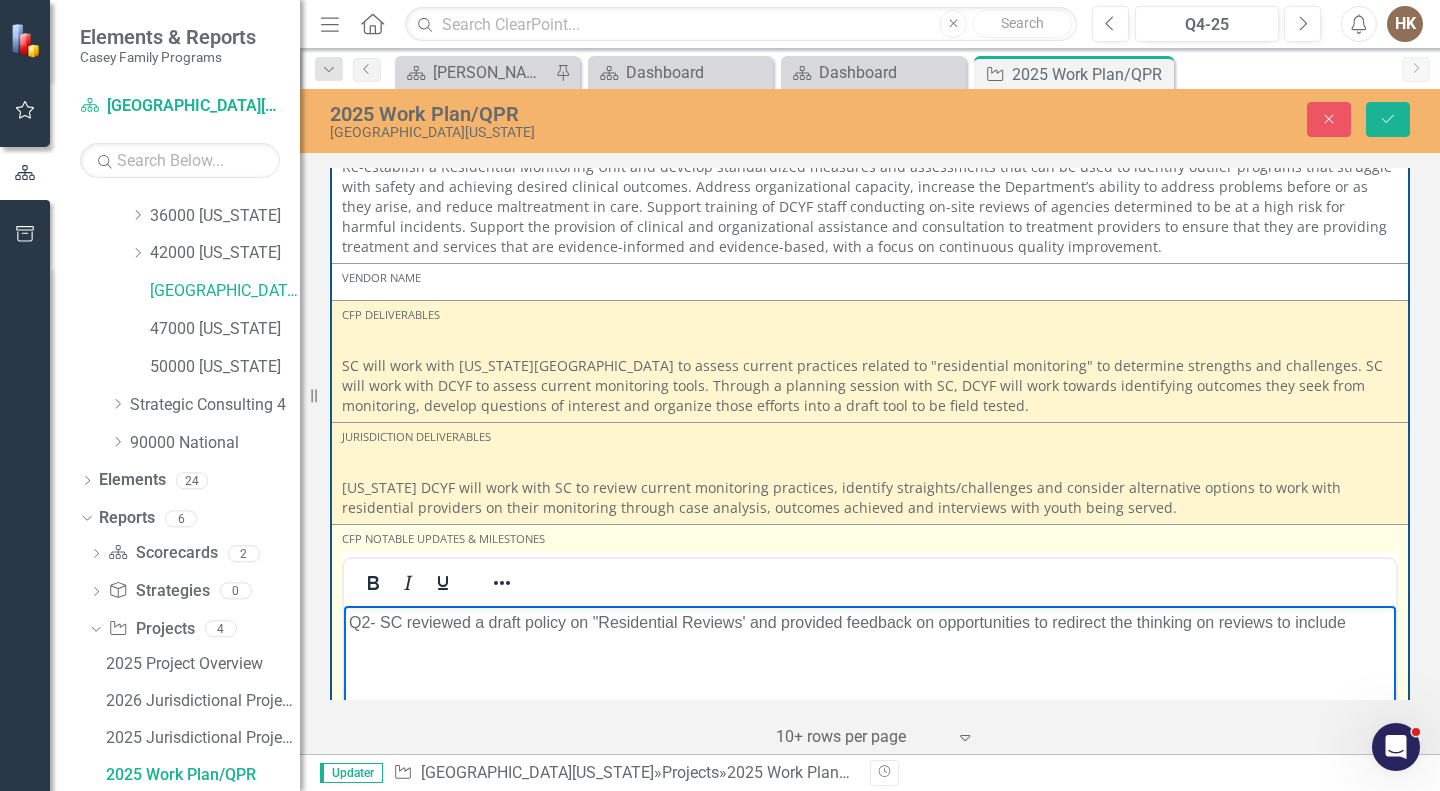 click on "Q2- SC reviewed a draft policy on "Residential Reviews' and provided feedback on opportunities to redirect the thinking on reviews to include" at bounding box center [870, 622] 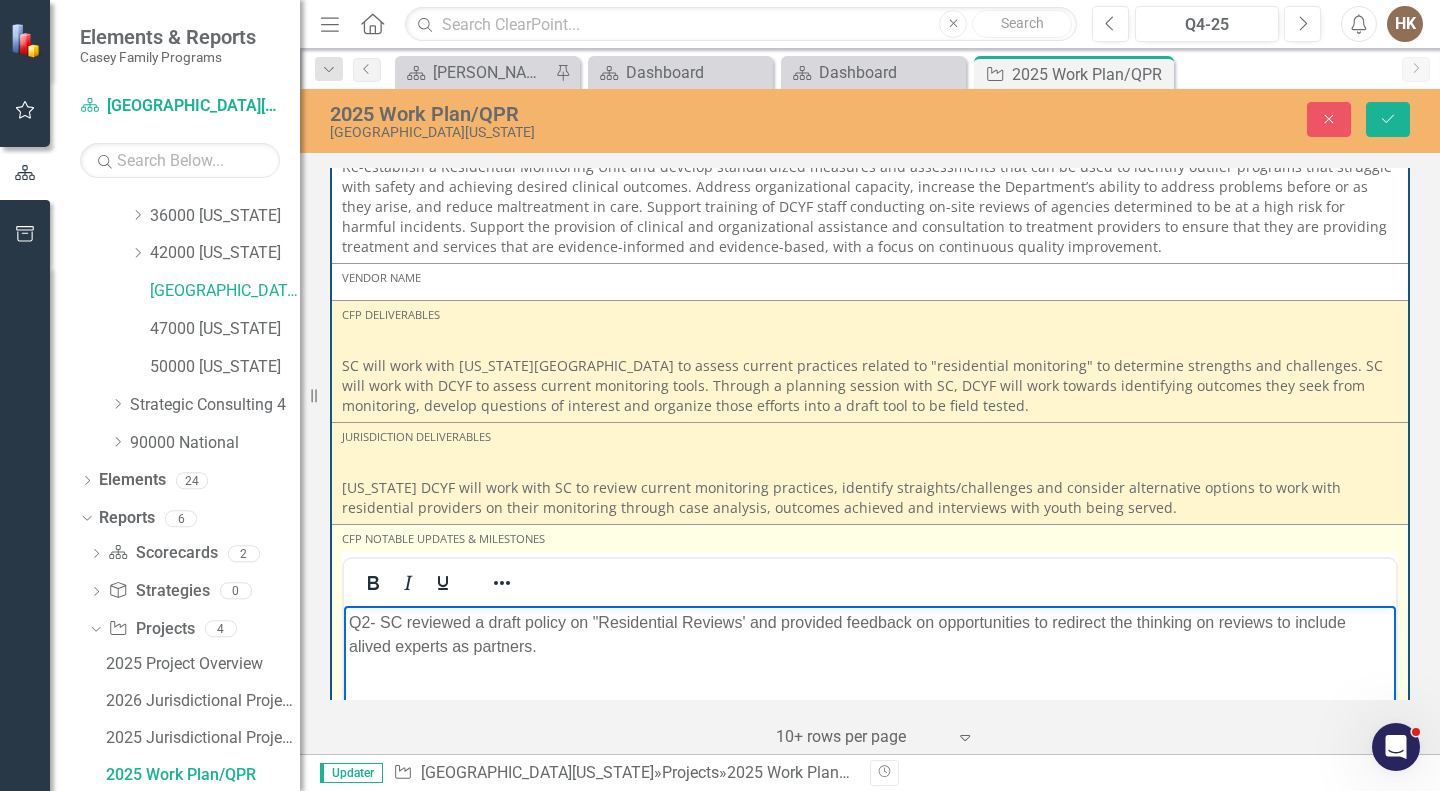 click on "Q2- SC reviewed a draft policy on "Residential Reviews' and provided feedback on opportunities to redirect the thinking on reviews to include alived experts as partners." at bounding box center [870, 634] 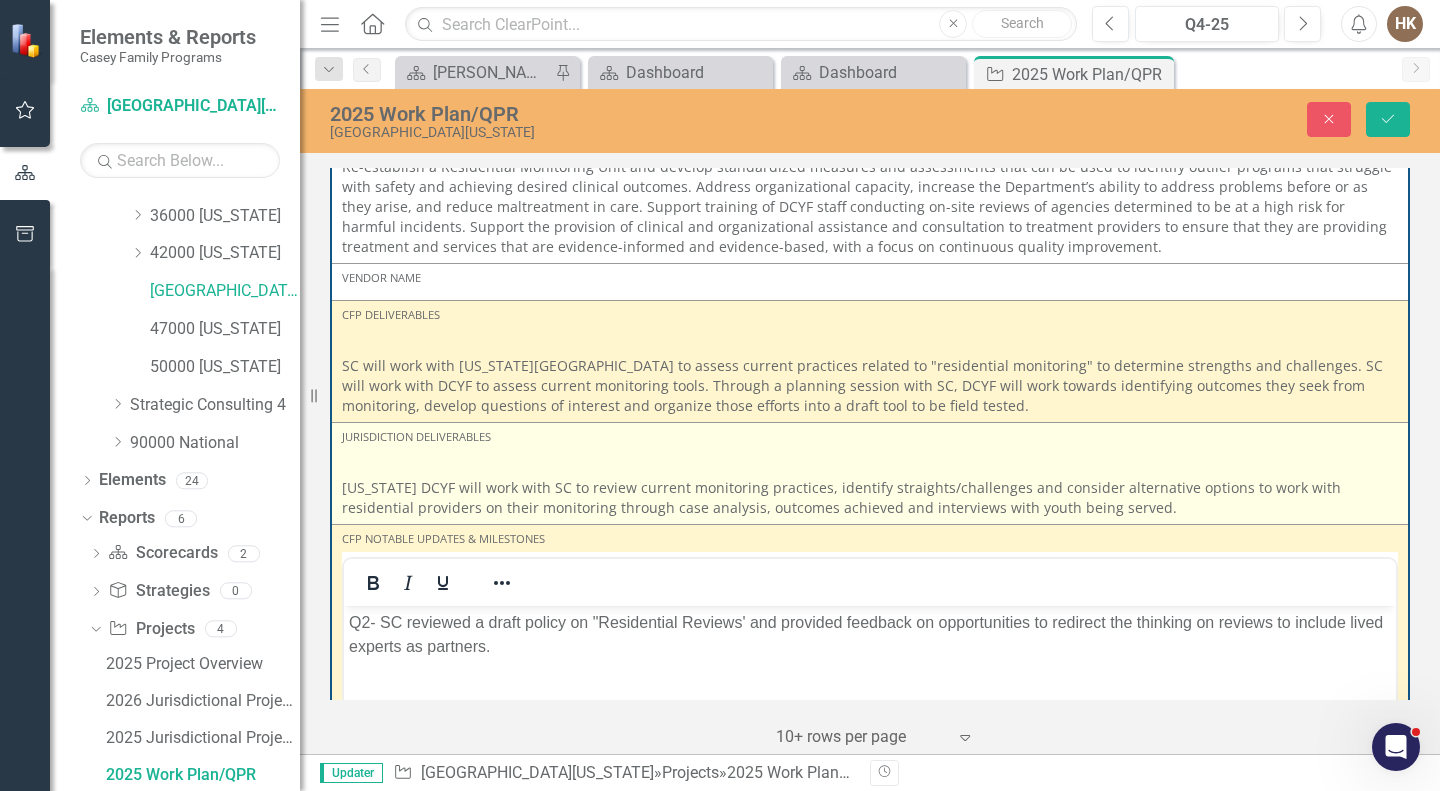 click on "Jurisdiction Deliverables
[US_STATE] DCYF will work with SC to review current monitoring practices, identify straights/challenges and consider alternative options to work with residential providers on their monitoring through case analysis, outcomes achieved and interviews with youth being served." at bounding box center [870, 473] 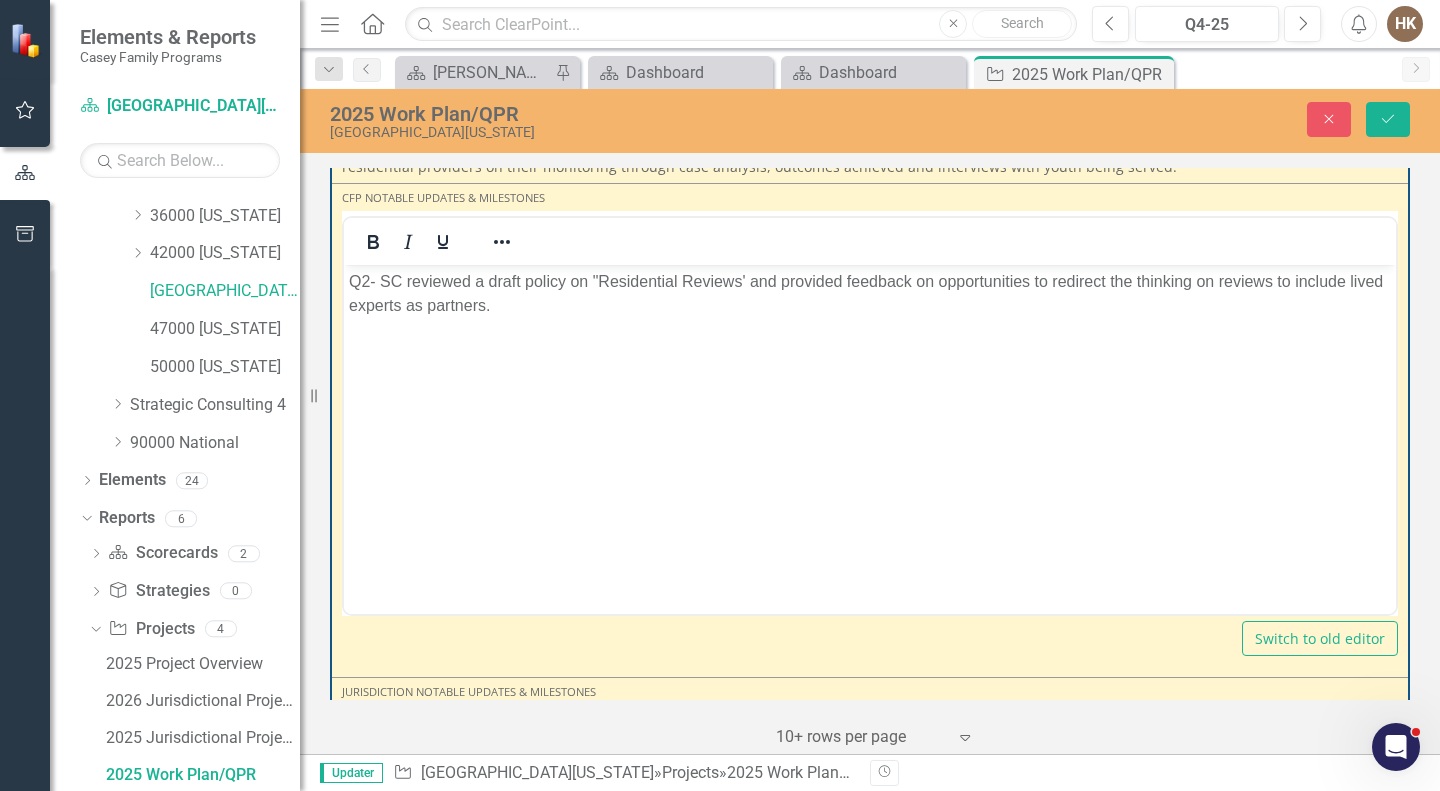 scroll, scrollTop: 3930, scrollLeft: 0, axis: vertical 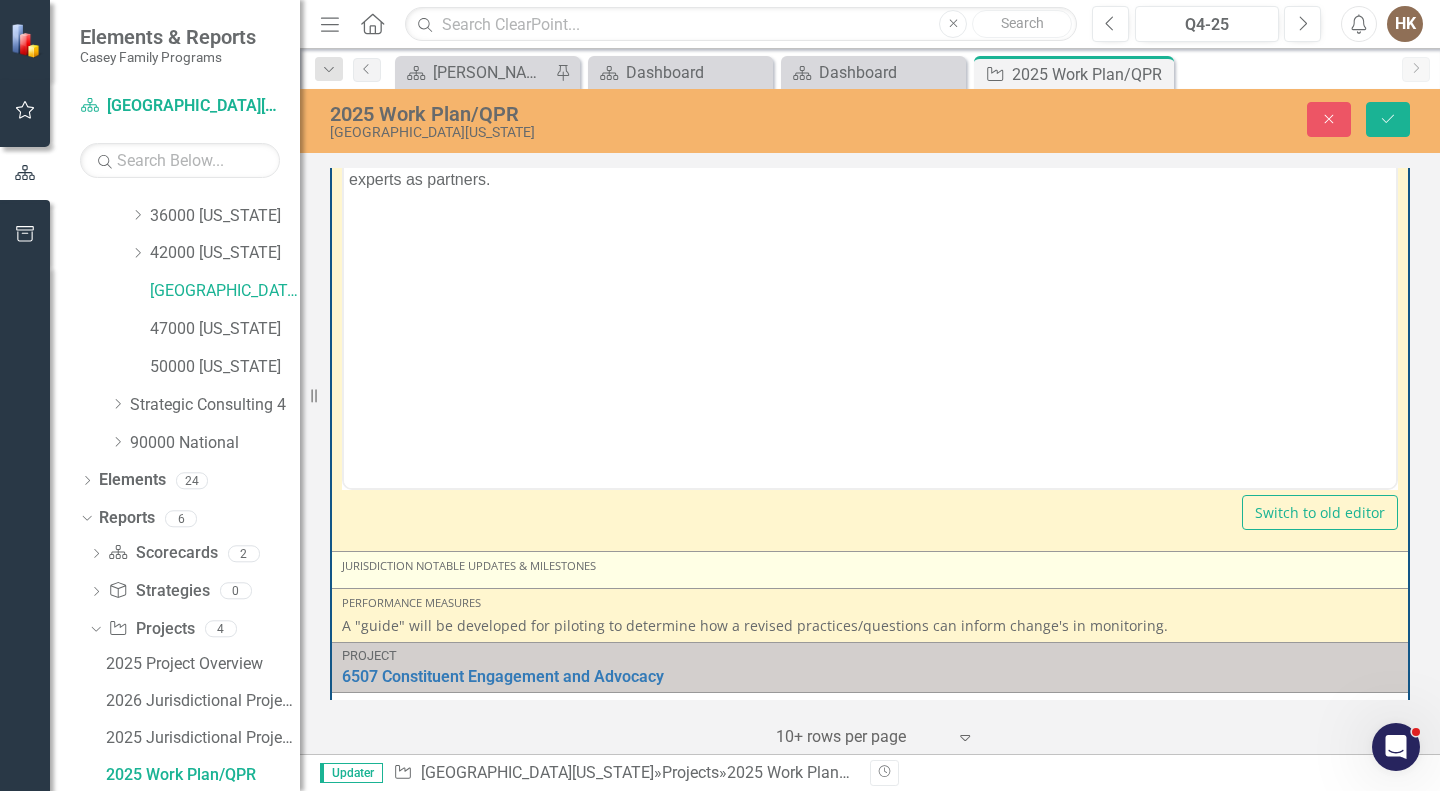 click on "Jurisdiction Notable Updates & Milestones" at bounding box center (870, 566) 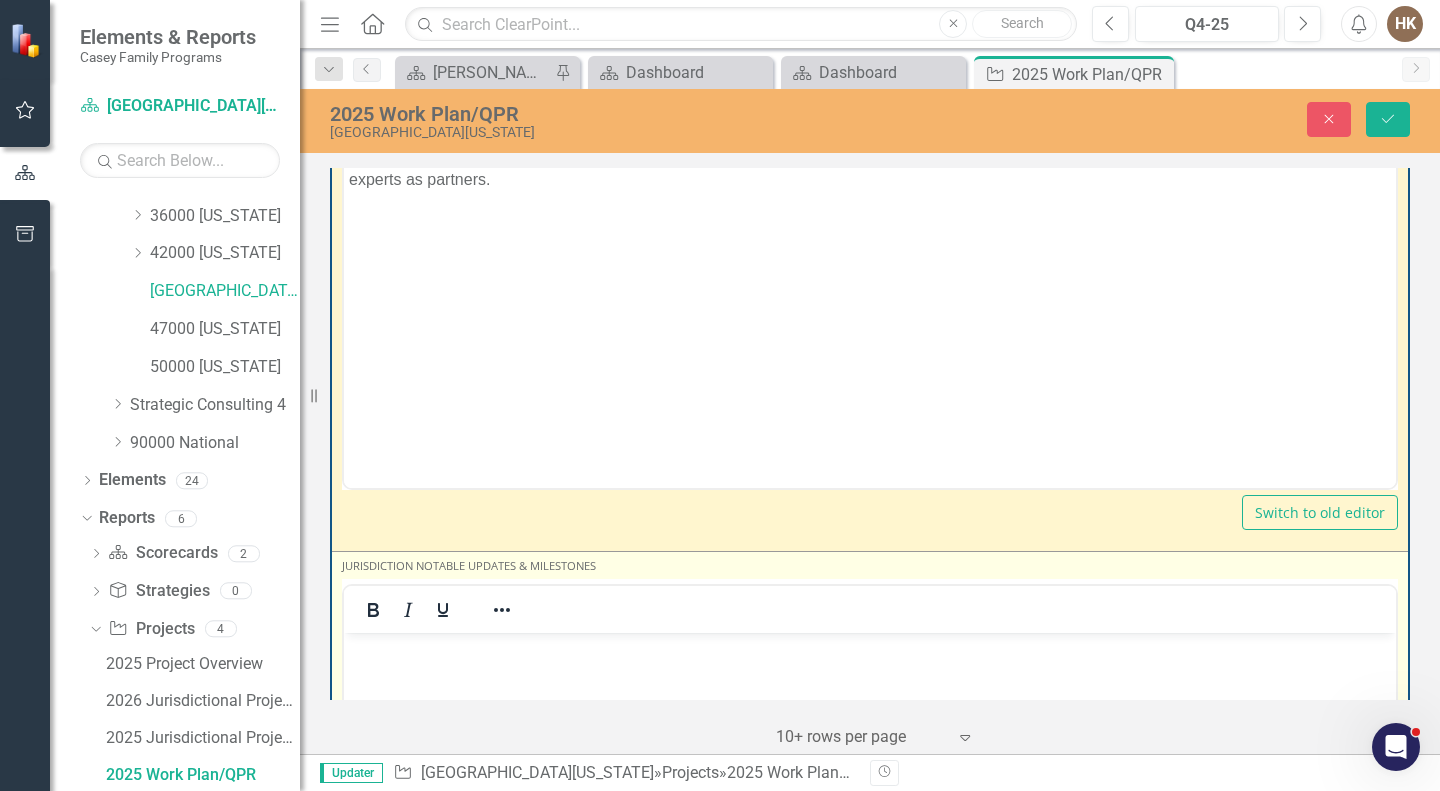 scroll, scrollTop: 0, scrollLeft: 0, axis: both 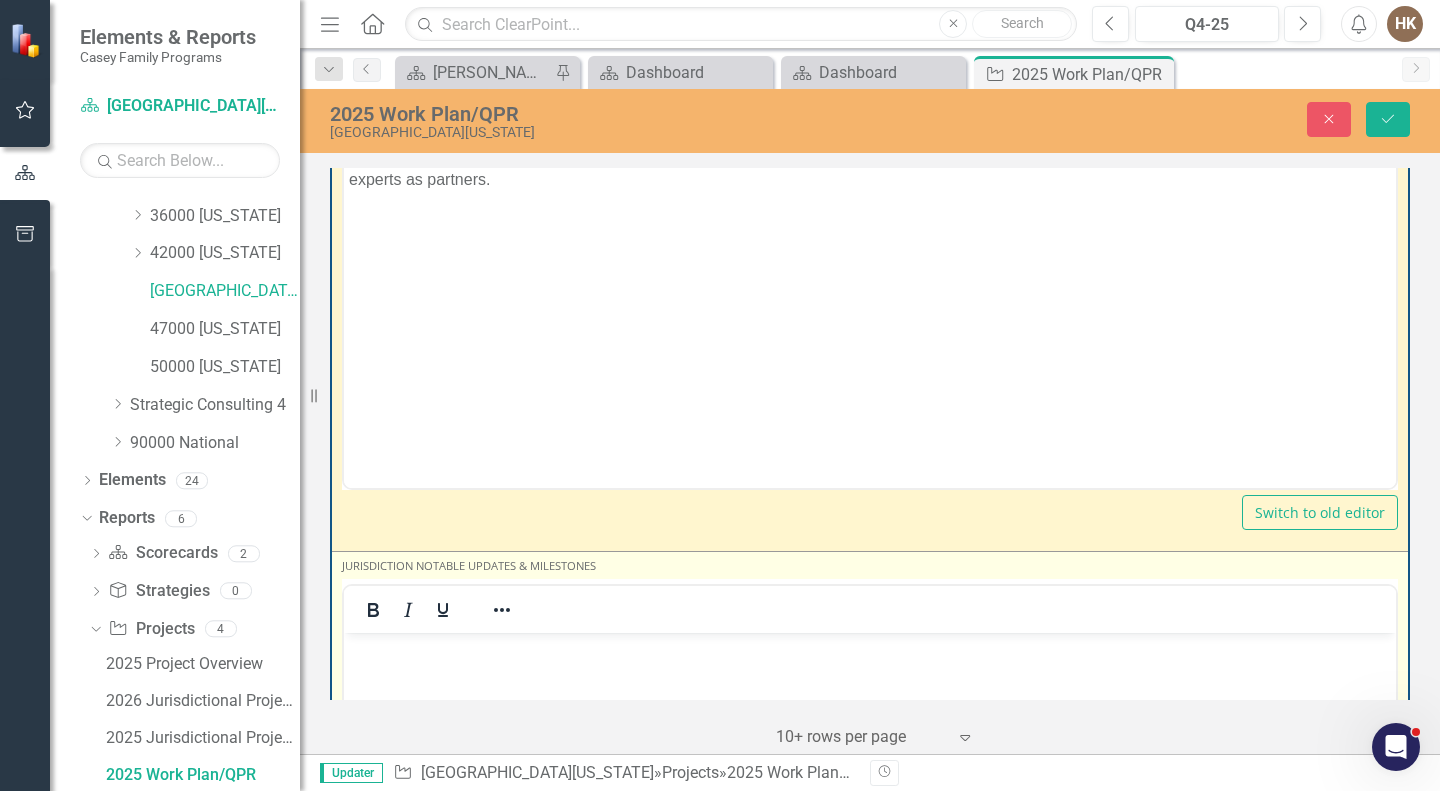 click at bounding box center [870, 782] 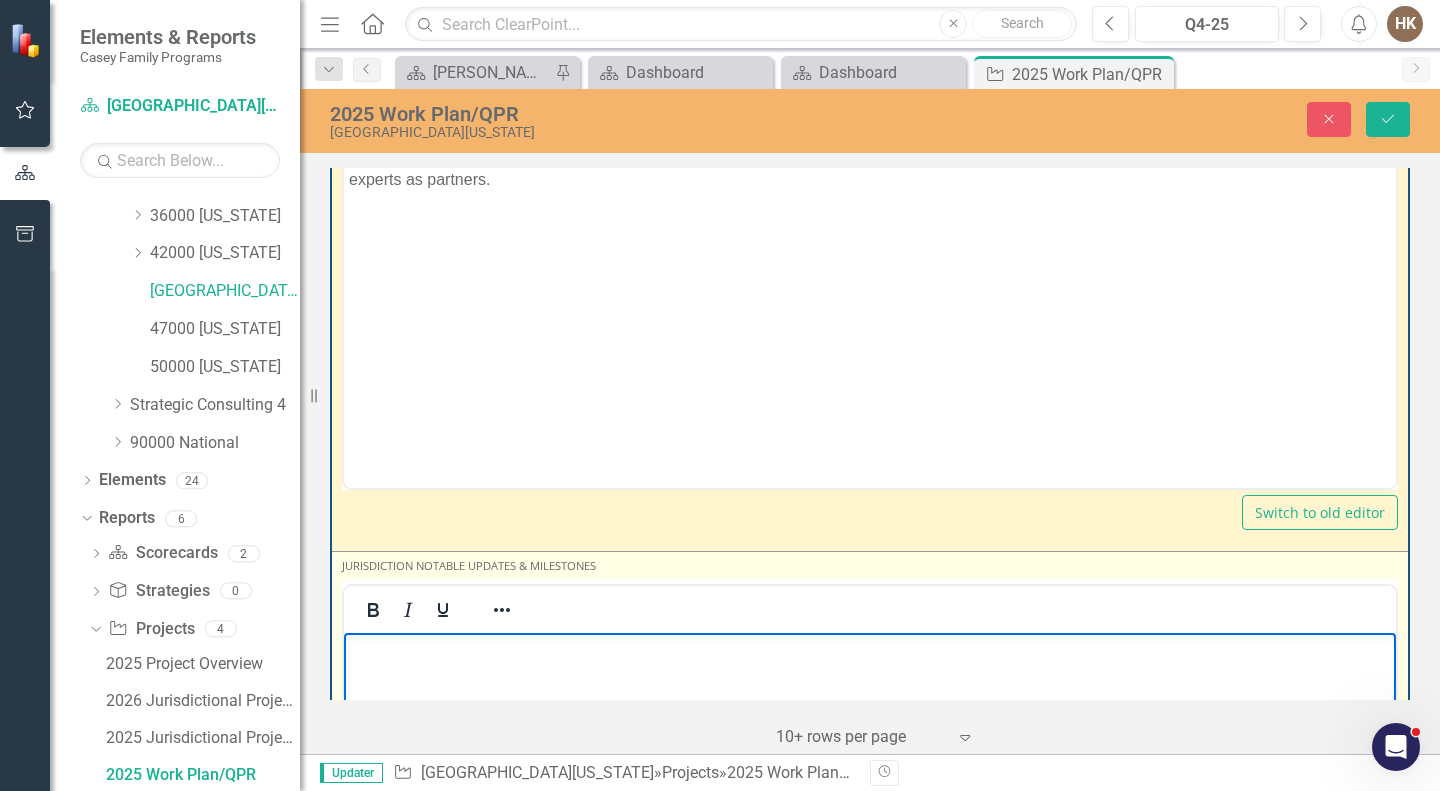 type 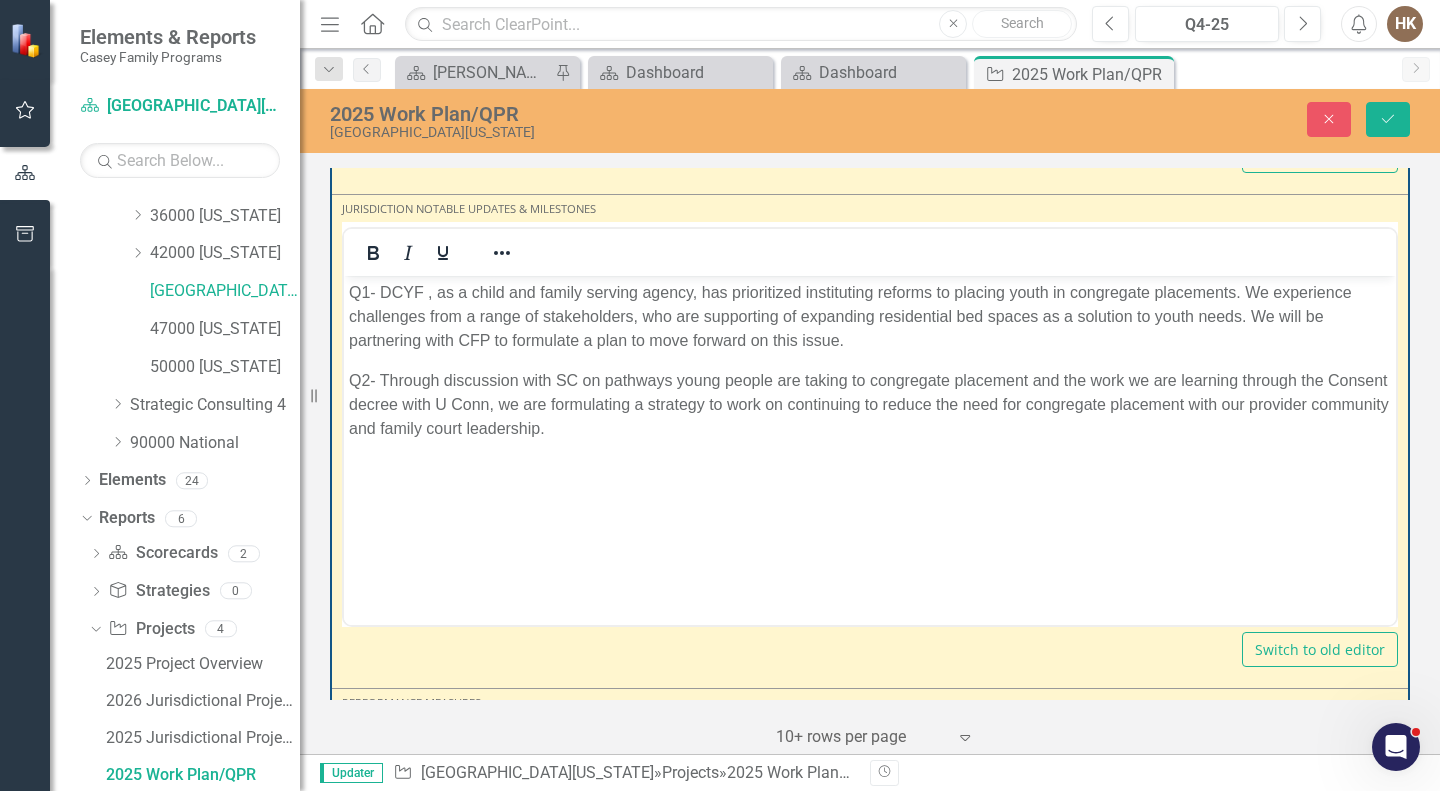 scroll, scrollTop: 3930, scrollLeft: 0, axis: vertical 